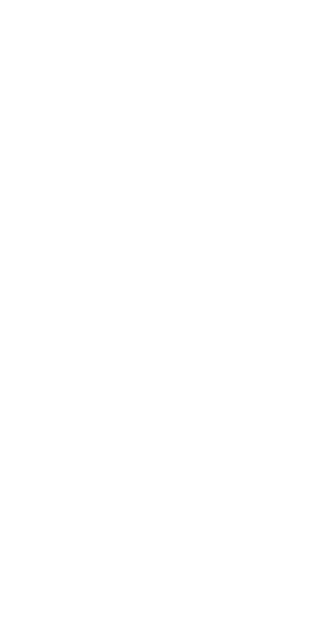 scroll, scrollTop: 0, scrollLeft: 0, axis: both 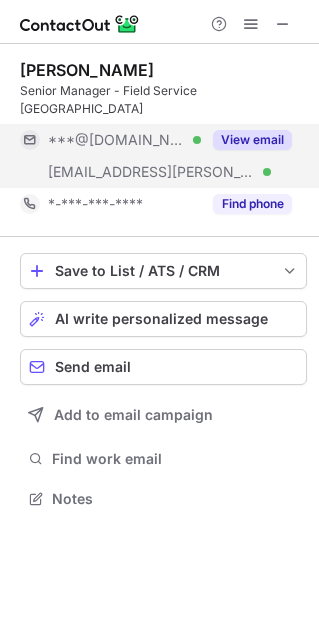 click on "View email" at bounding box center (252, 140) 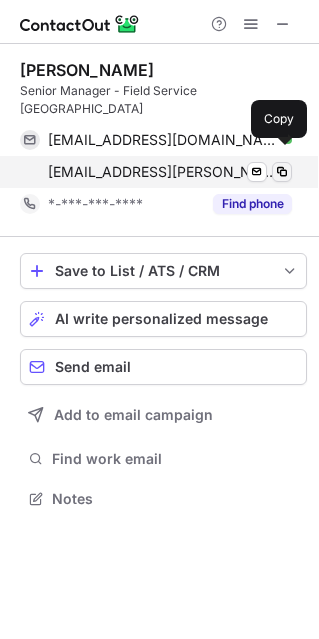 click at bounding box center [282, 172] 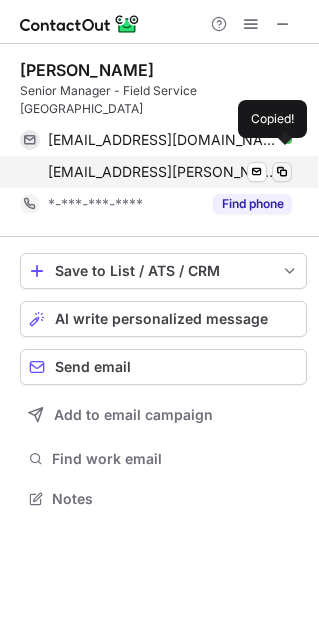 type 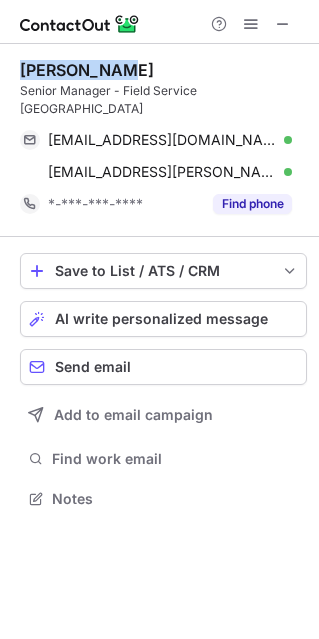 copy on "Eric Paloma" 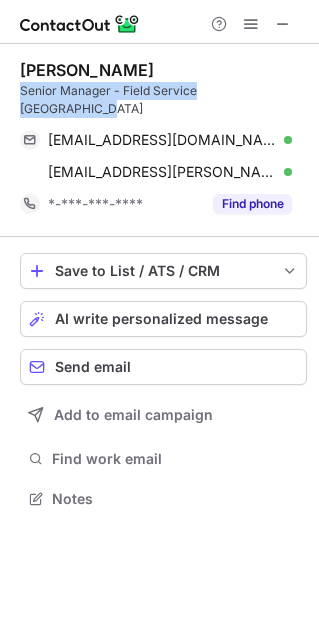 drag, startPoint x: 13, startPoint y: 88, endPoint x: 287, endPoint y: 87, distance: 274.00183 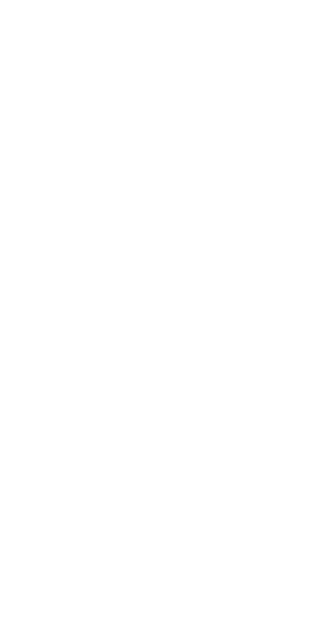 scroll, scrollTop: 0, scrollLeft: 0, axis: both 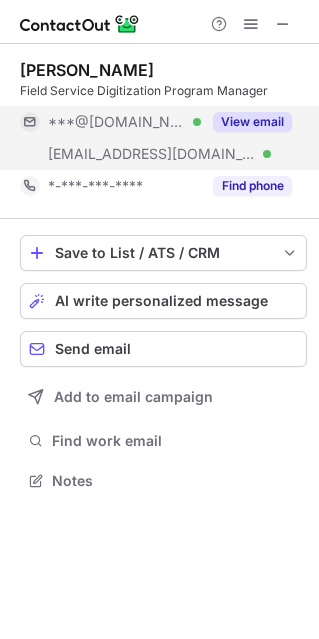 click on "View email" at bounding box center [252, 122] 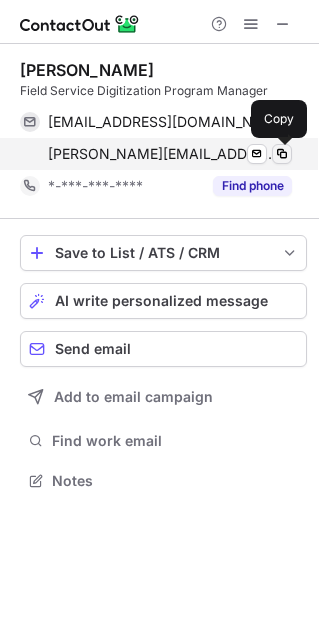 click at bounding box center [282, 154] 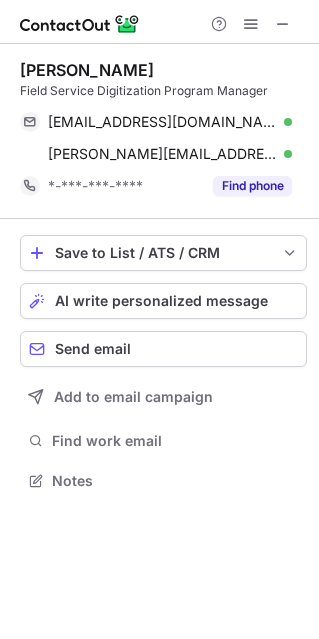 copy on "[PERSON_NAME]" 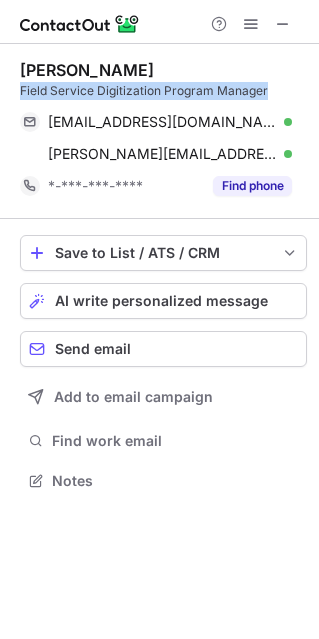 copy on "Field Service Digitization Program Manager" 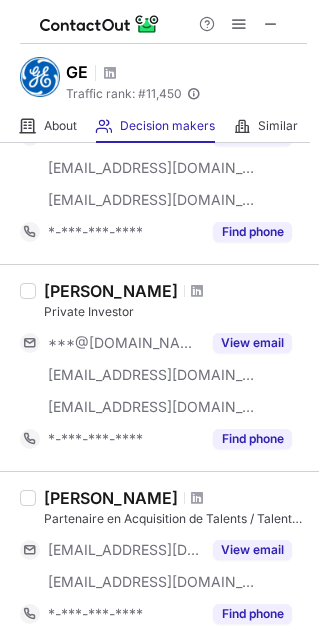 scroll, scrollTop: 500, scrollLeft: 0, axis: vertical 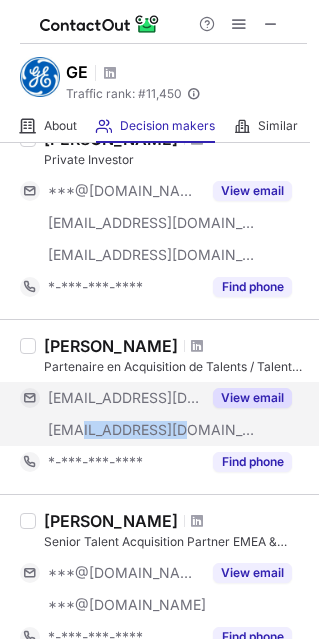 drag, startPoint x: 82, startPoint y: 442, endPoint x: 187, endPoint y: 436, distance: 105.17129 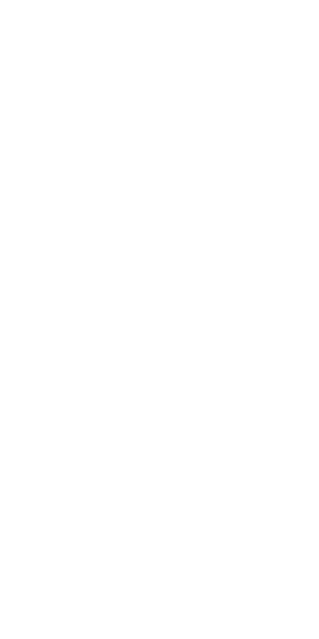scroll, scrollTop: 0, scrollLeft: 0, axis: both 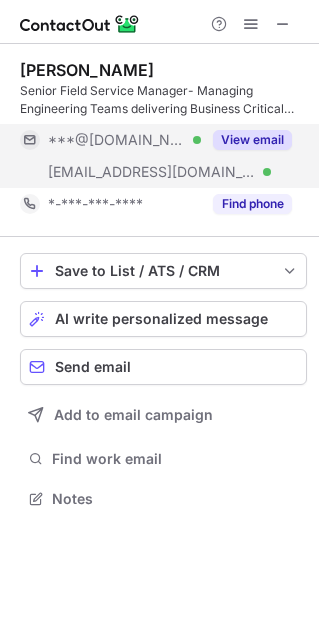 click on "View email" at bounding box center (252, 140) 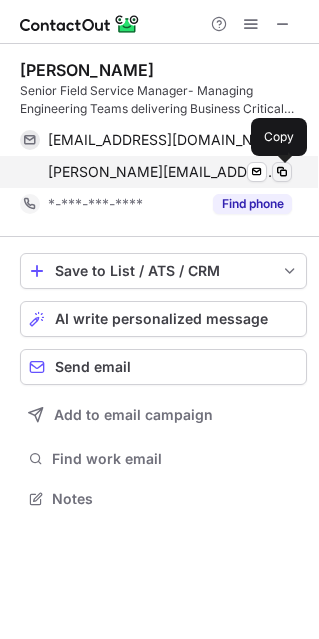 click at bounding box center [282, 172] 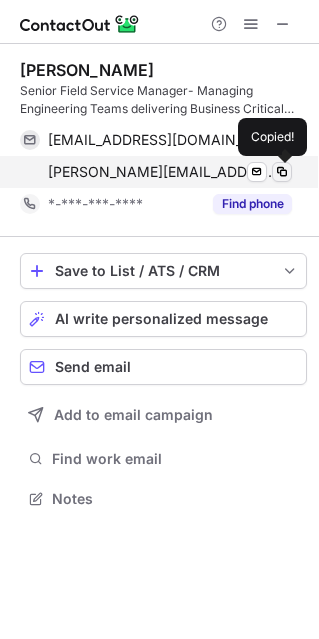 type 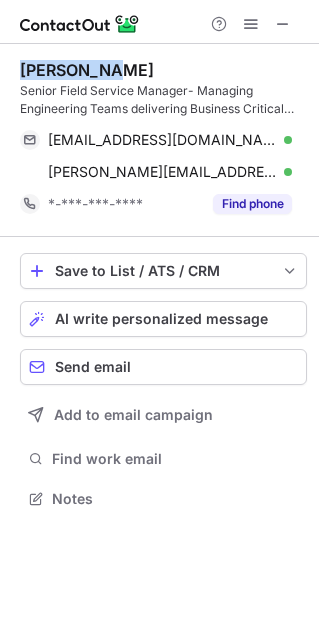 drag, startPoint x: 6, startPoint y: 54, endPoint x: 165, endPoint y: 56, distance: 159.01257 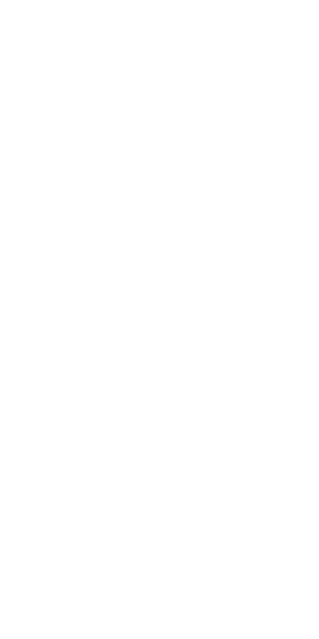 scroll, scrollTop: 0, scrollLeft: 0, axis: both 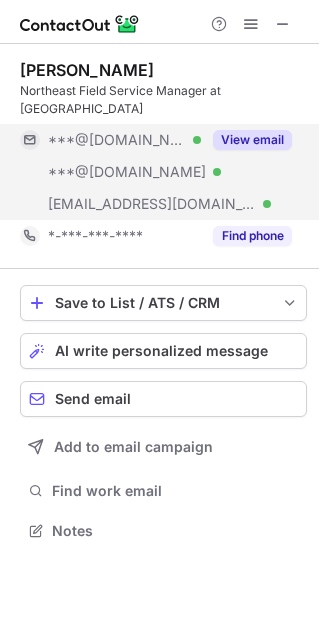 click on "View email" at bounding box center (252, 140) 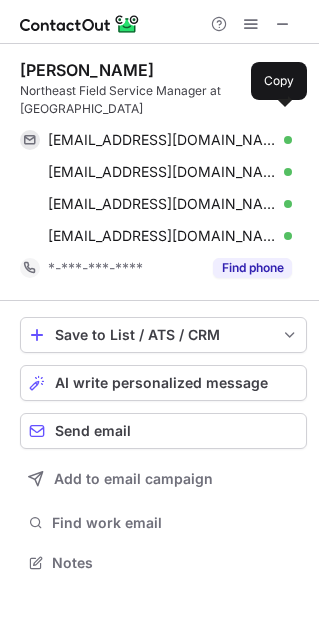 scroll, scrollTop: 10, scrollLeft: 10, axis: both 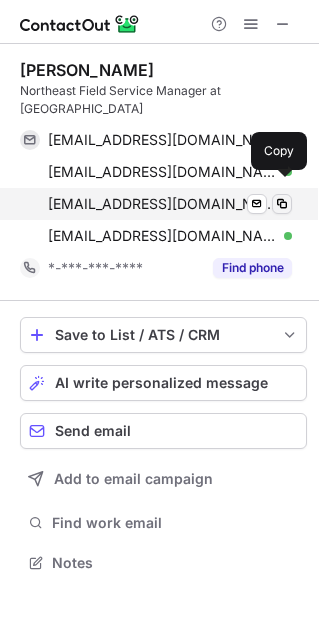 click at bounding box center [282, 204] 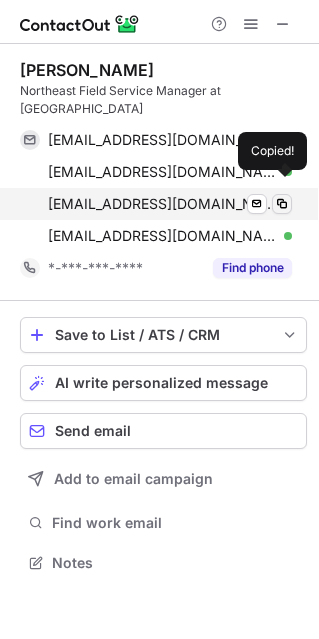 type 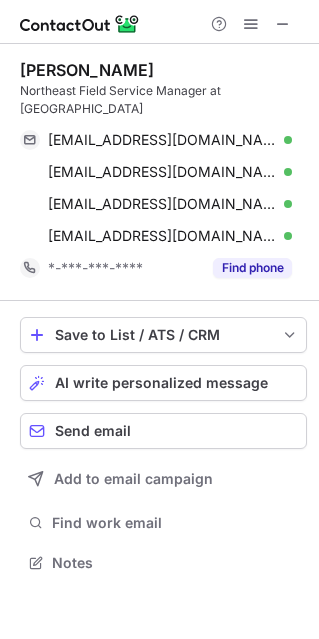 copy on "Troy Miskelley" 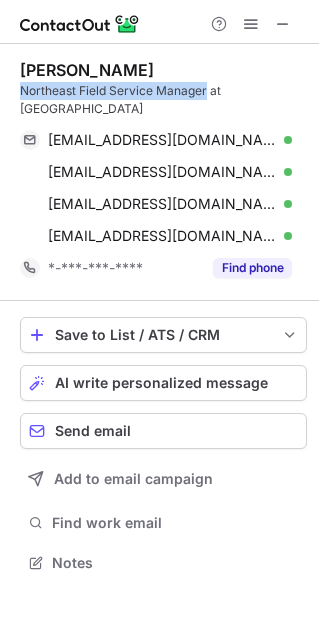 drag, startPoint x: 207, startPoint y: 92, endPoint x: 20, endPoint y: 85, distance: 187.13097 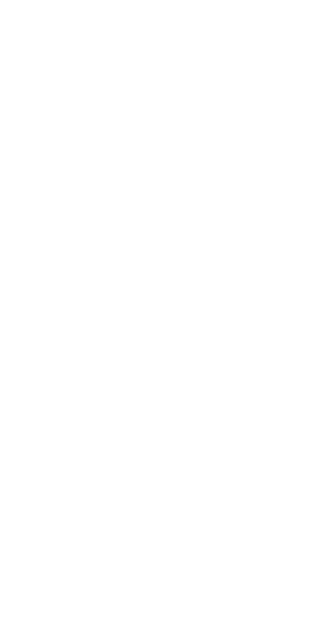 scroll, scrollTop: 0, scrollLeft: 0, axis: both 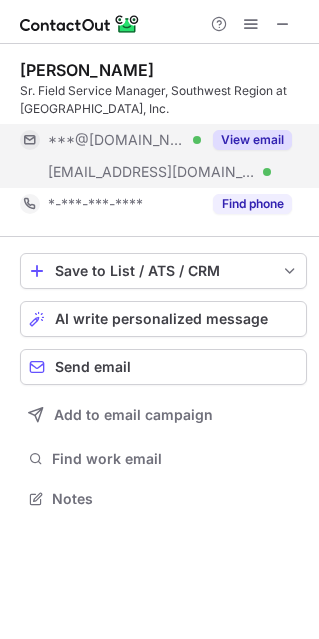 click on "View email" at bounding box center [252, 140] 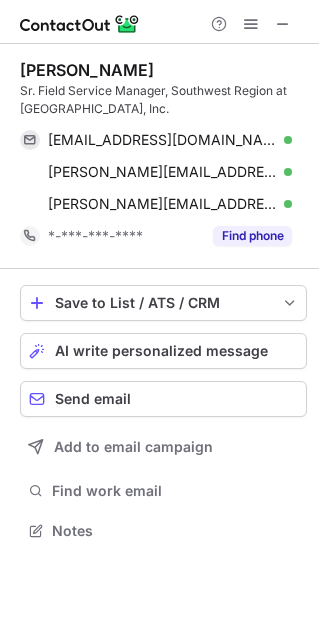 scroll, scrollTop: 10, scrollLeft: 10, axis: both 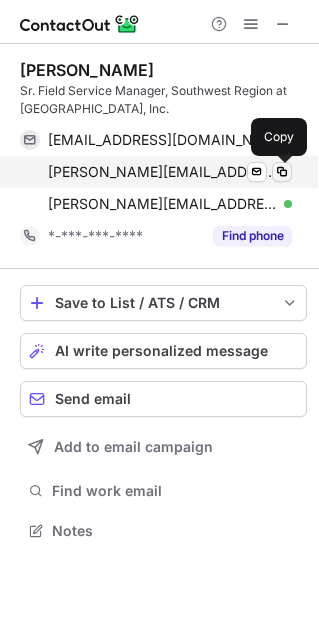 click at bounding box center [282, 172] 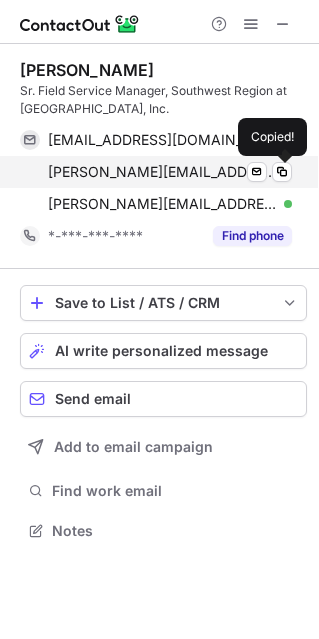 type 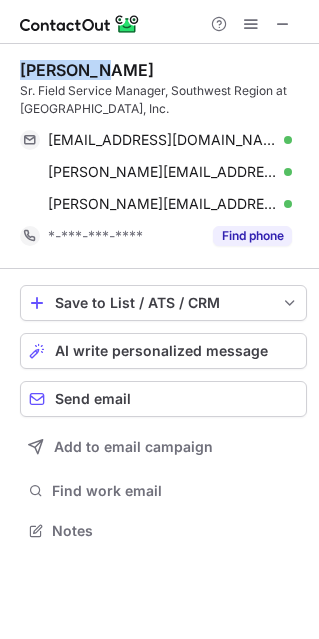 copy on "Mike Shih" 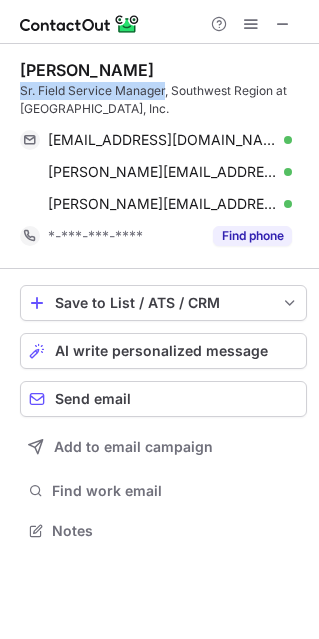 drag, startPoint x: 12, startPoint y: 84, endPoint x: 166, endPoint y: 83, distance: 154.00325 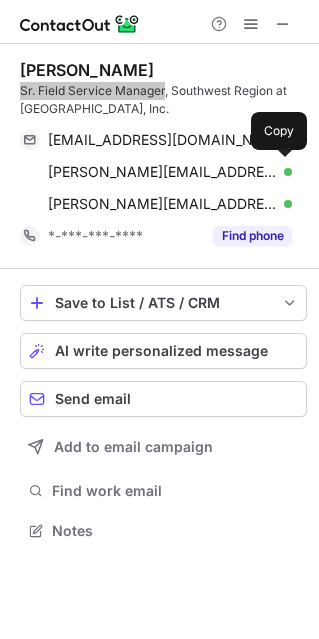 scroll, scrollTop: 516, scrollLeft: 319, axis: both 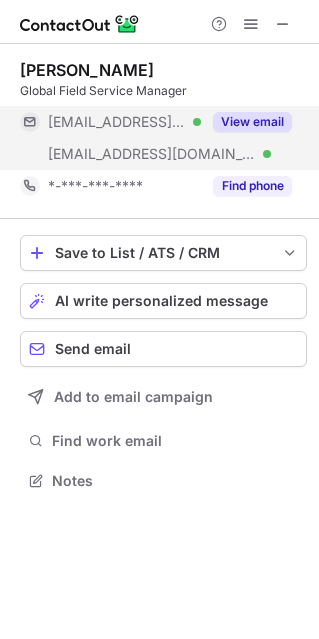 click on "View email" at bounding box center (252, 122) 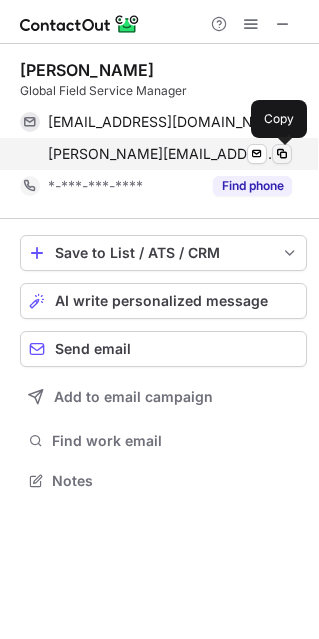 click at bounding box center [282, 154] 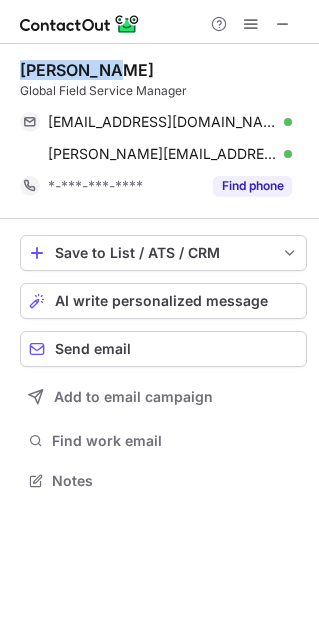 copy on "Paul Price" 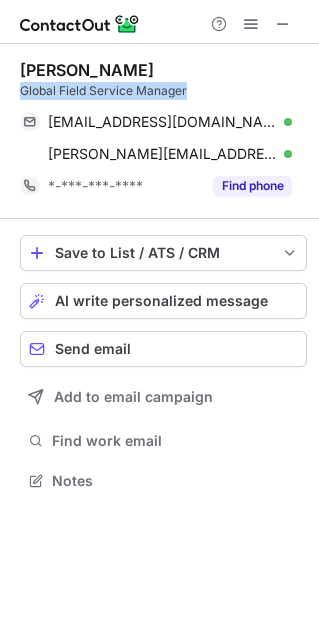 drag, startPoint x: 23, startPoint y: 94, endPoint x: 231, endPoint y: 90, distance: 208.03845 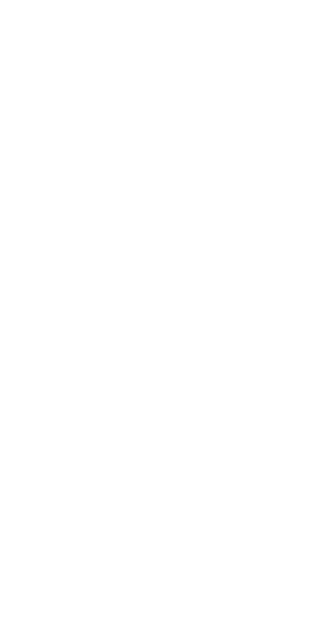 scroll, scrollTop: 0, scrollLeft: 0, axis: both 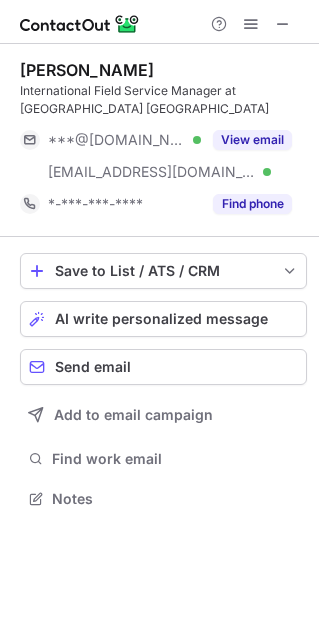 click on "View email" at bounding box center (246, 140) 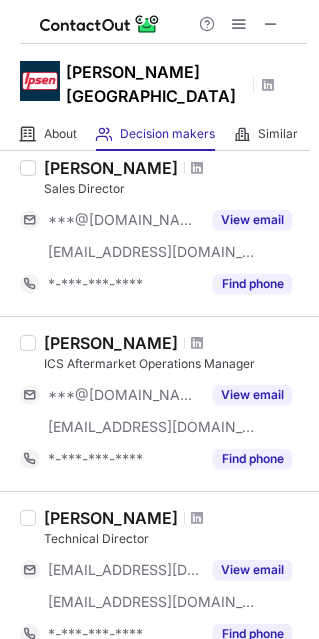 scroll, scrollTop: 400, scrollLeft: 0, axis: vertical 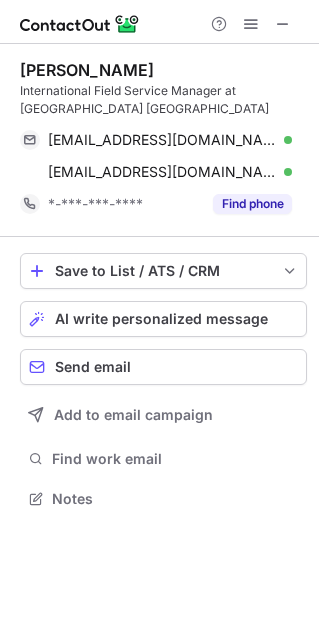 copy on "Asher Thoeming" 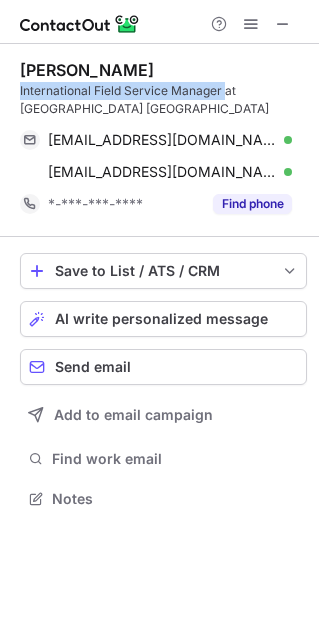 copy on "International Field Service Manager" 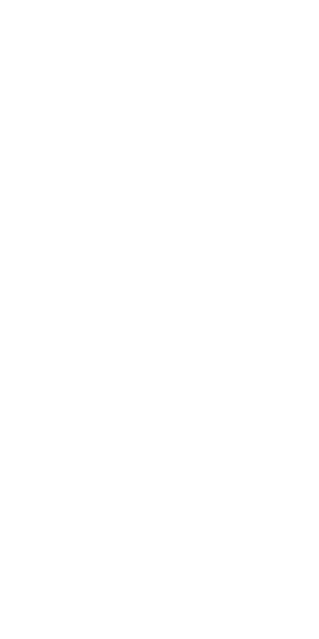 scroll, scrollTop: 0, scrollLeft: 0, axis: both 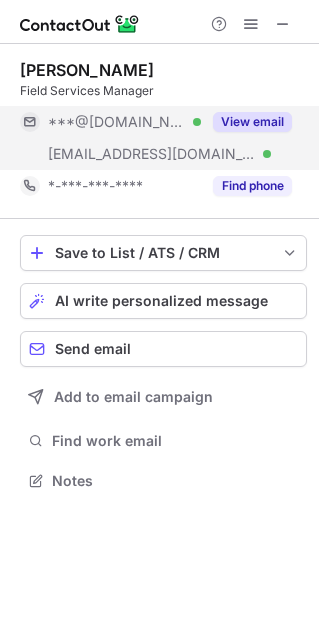click on "View email" at bounding box center [252, 122] 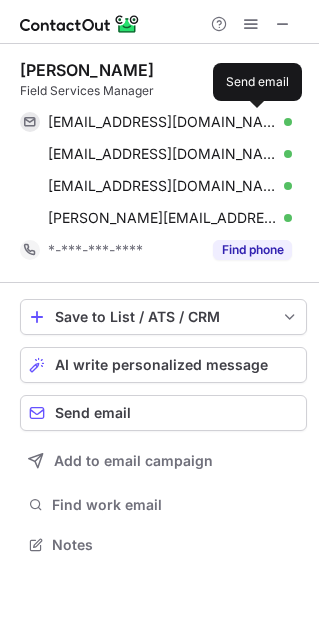 scroll, scrollTop: 10, scrollLeft: 10, axis: both 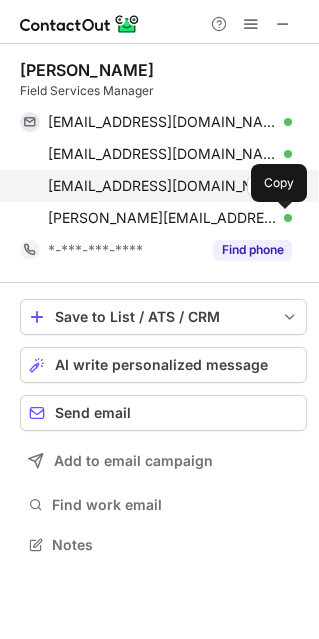 click at bounding box center [282, 218] 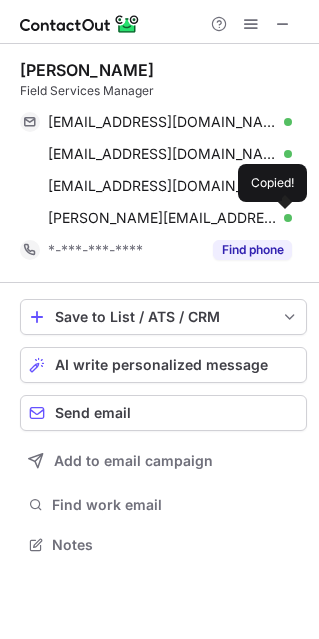 type 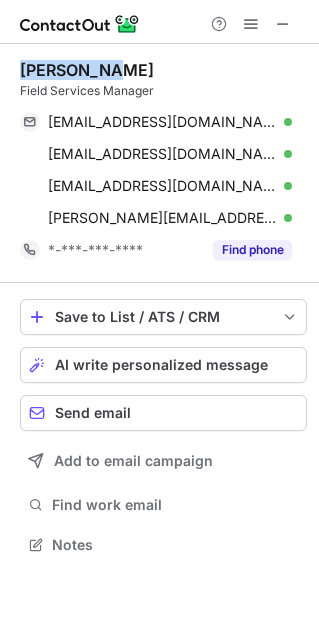 copy on "[PERSON_NAME]" 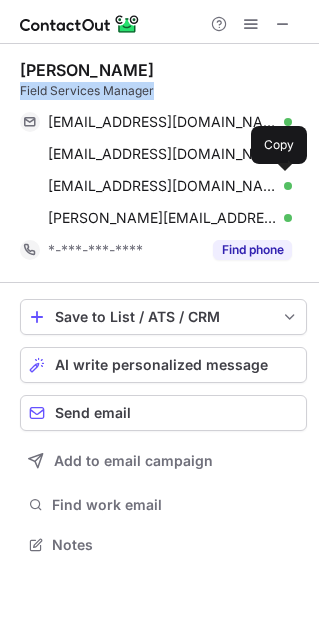 copy on "Field Services Manager" 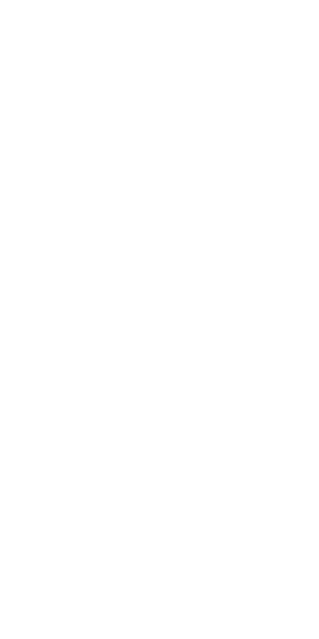 scroll, scrollTop: 0, scrollLeft: 0, axis: both 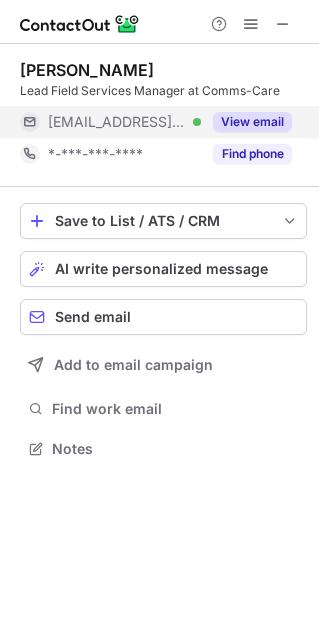 click on "View email" at bounding box center (252, 122) 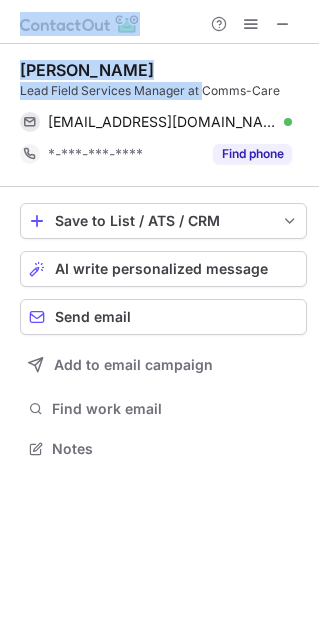 copy on "Ian Riley Lead Field Services Manager at" 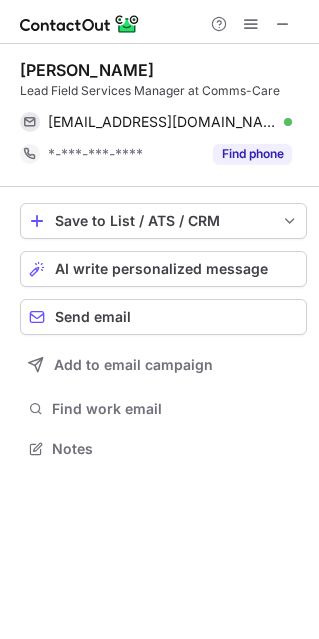 click on "Lead Field Services Manager at Comms-Care" 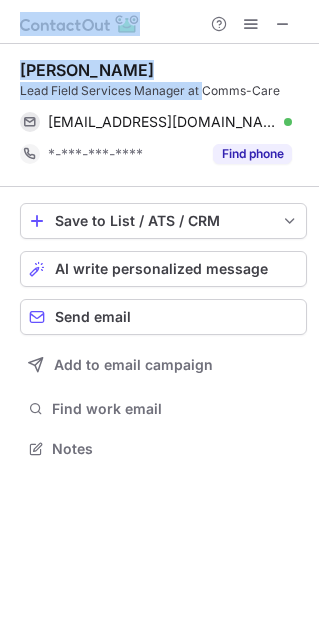copy on "Ian Riley Lead Field Services Manager at" 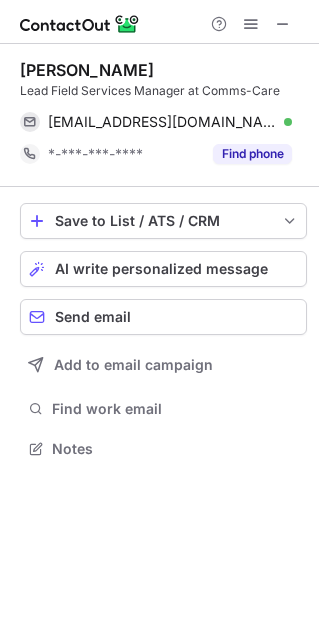 click on "Ian Riley Lead Field Services Manager at Comms-Care iriley@comms-care.com Verified Send email Copy *-***-***-**** Find phone" 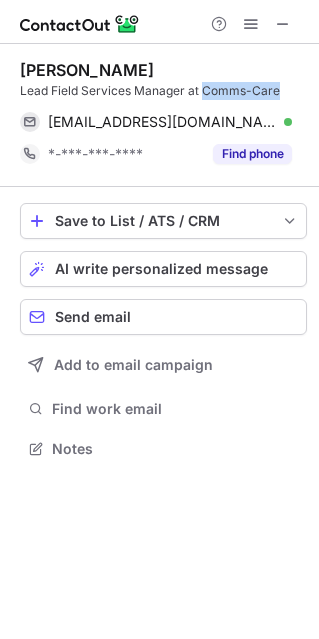 copy on "Comms-Care" 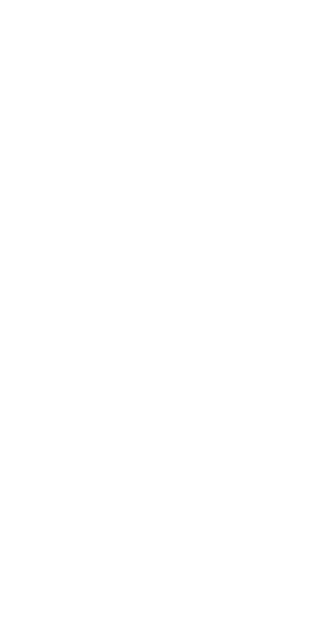 scroll, scrollTop: 0, scrollLeft: 0, axis: both 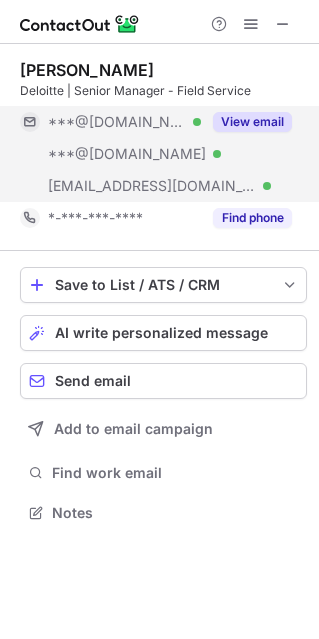 click on "View email" at bounding box center [252, 122] 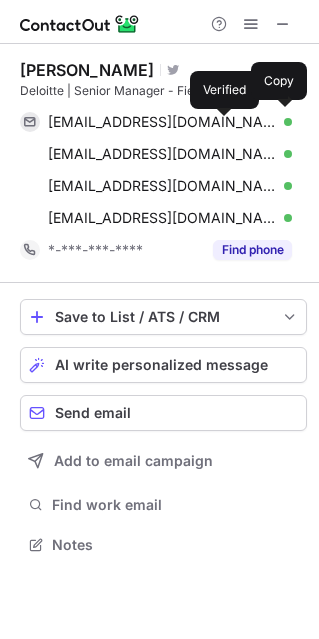 scroll, scrollTop: 10, scrollLeft: 10, axis: both 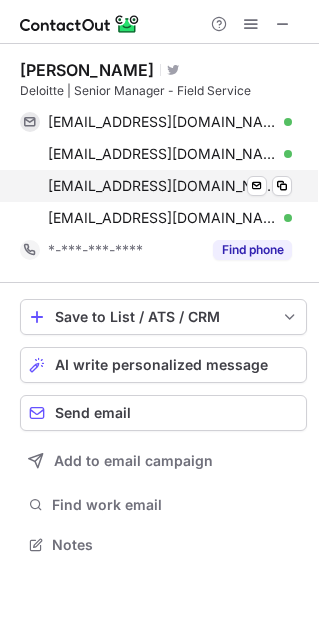 click on "bburesh@deloitte.com Verified Send email Copy" at bounding box center (156, 186) 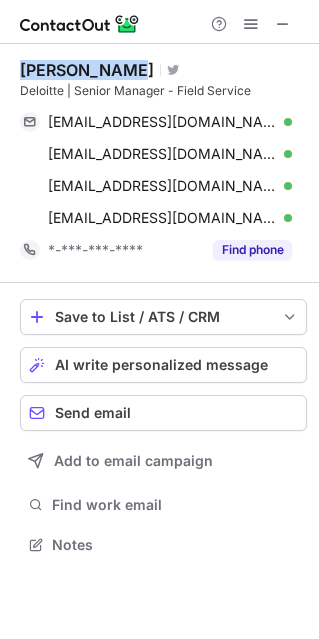 drag, startPoint x: 15, startPoint y: 69, endPoint x: 117, endPoint y: 61, distance: 102.31325 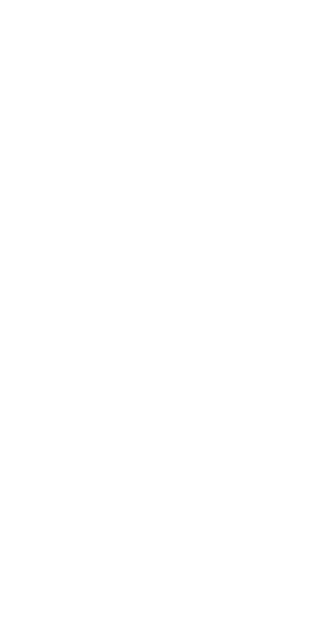 scroll, scrollTop: 0, scrollLeft: 0, axis: both 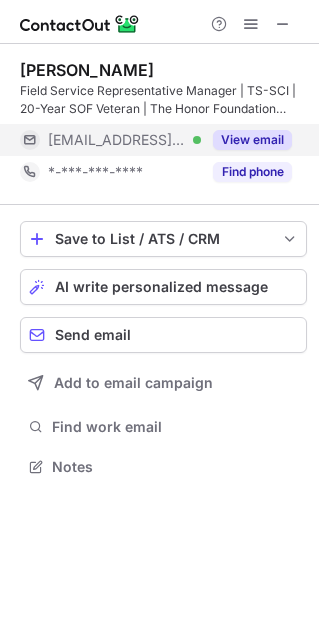 click on "View email" at bounding box center [252, 140] 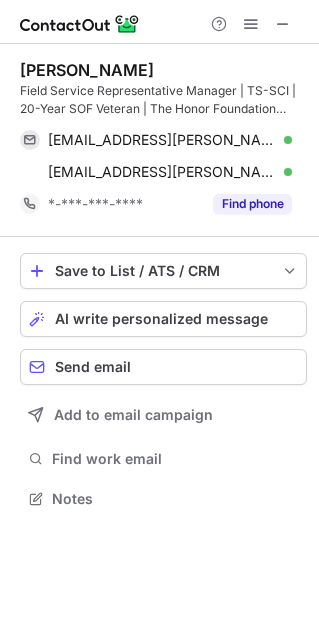 scroll, scrollTop: 10, scrollLeft: 10, axis: both 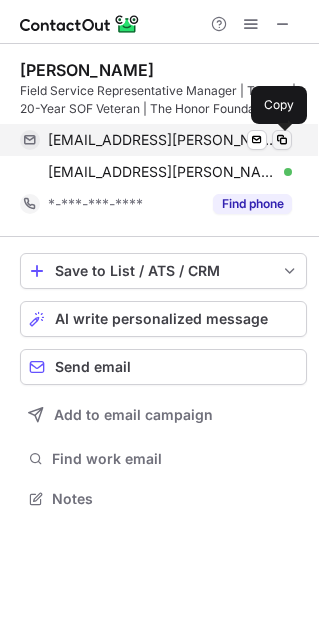 click at bounding box center (282, 140) 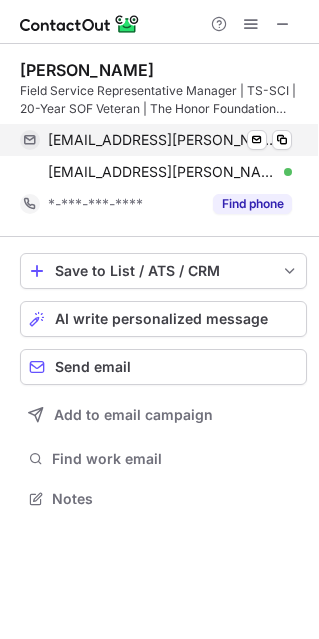 click on "bryce.howser@shield.ai Verified Send email Copy" at bounding box center [156, 140] 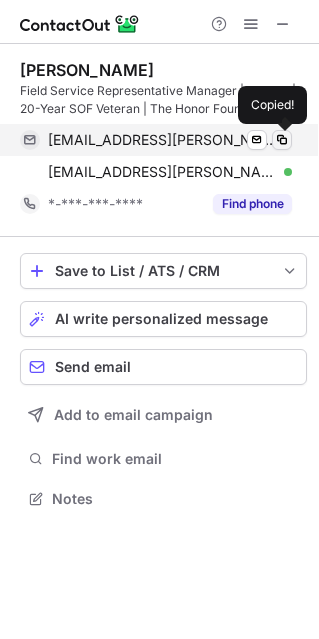 click at bounding box center [282, 140] 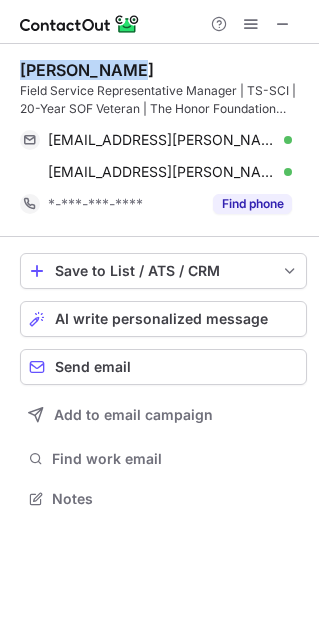 copy on "Bryce Howser" 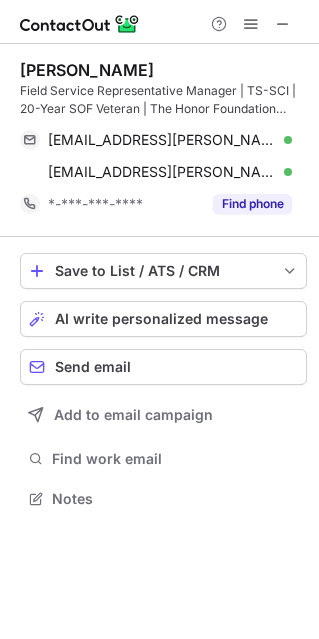 click on "Field Service Representative Manager | TS-SCI |
20-Year SOF Veteran | The Honor Foundation Alum | Cyclist | Aspiring Vanlifer |" at bounding box center (163, 100) 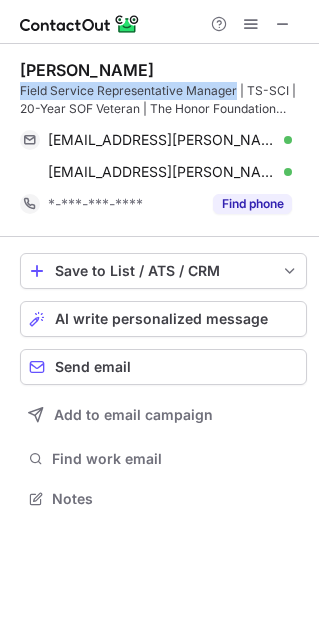 drag, startPoint x: 18, startPoint y: 94, endPoint x: 235, endPoint y: 86, distance: 217.14742 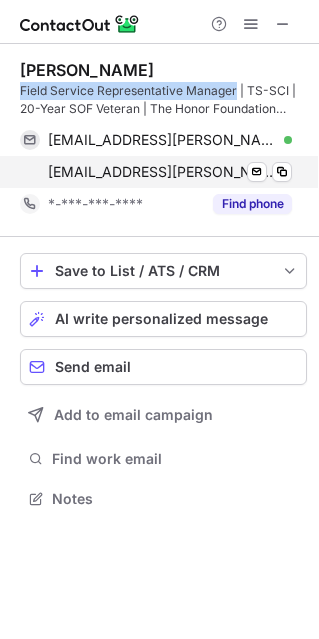 copy on "Field Service Representative Manager" 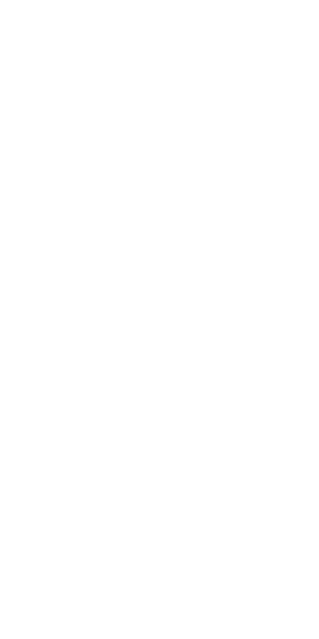 scroll, scrollTop: 0, scrollLeft: 0, axis: both 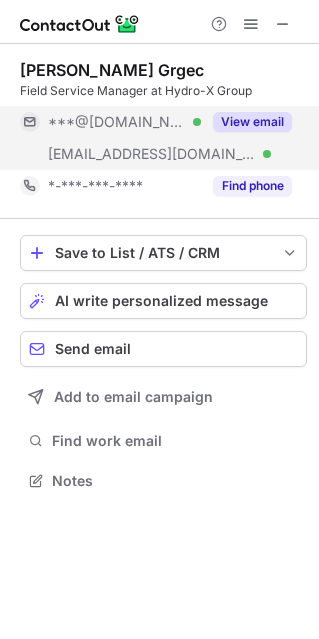 click on "View email" at bounding box center [252, 122] 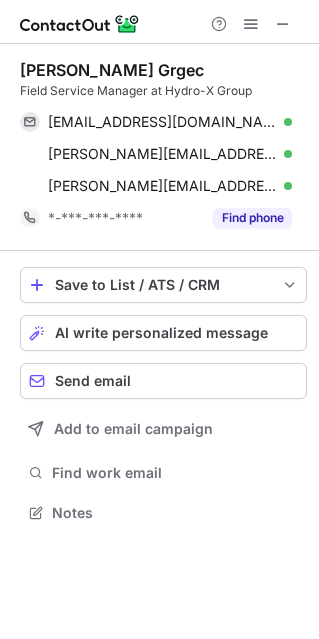 scroll, scrollTop: 10, scrollLeft: 10, axis: both 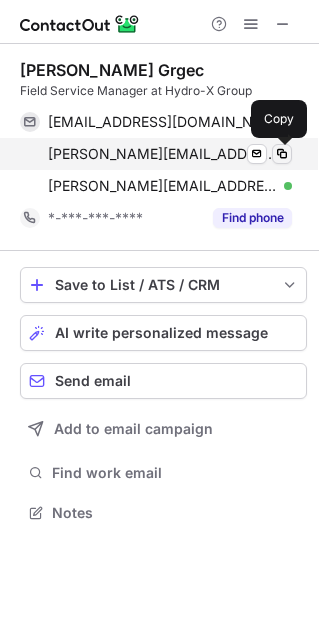 click at bounding box center [282, 154] 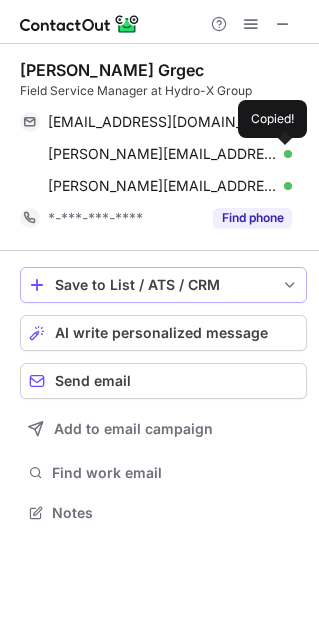 type 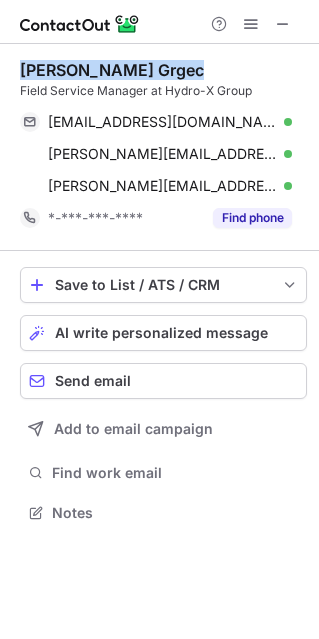 copy on "[PERSON_NAME] Grgec" 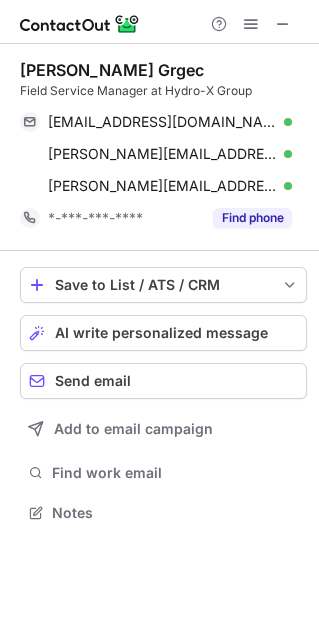 click on "Field Service Manager at Hydro-X Group" at bounding box center (163, 91) 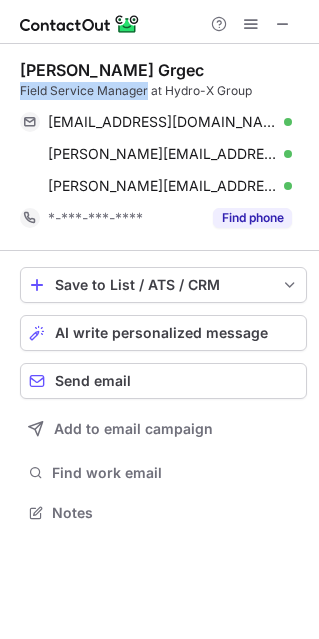 drag, startPoint x: 19, startPoint y: 90, endPoint x: 147, endPoint y: 89, distance: 128.0039 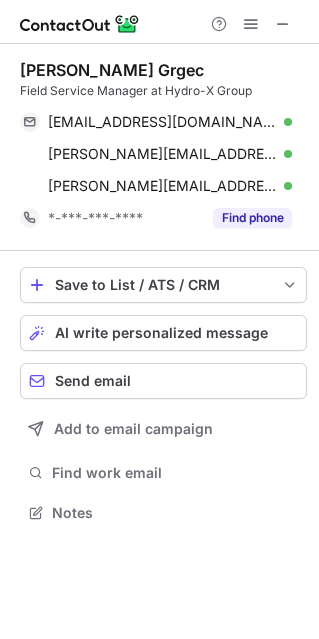 click on "Gabriel Lakic Grgec Field Service Manager at Hydro-X Group lakicgabriel@gmail.com Verified Send email Copy gabriel.grgec@hydro-x.co.uk Verified Send email Copy gabriel.grgec@hydro-x.co.uk Verified Send email Copy *-***-***-**** Find phone" at bounding box center [163, 147] 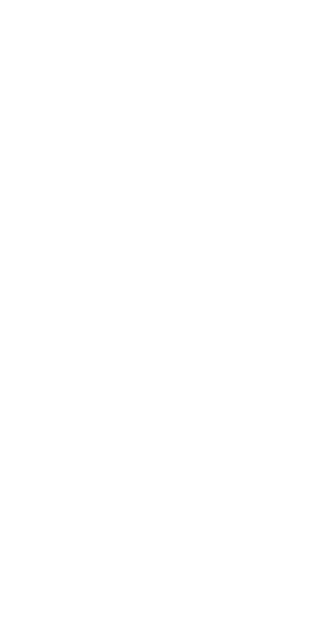 scroll, scrollTop: 0, scrollLeft: 0, axis: both 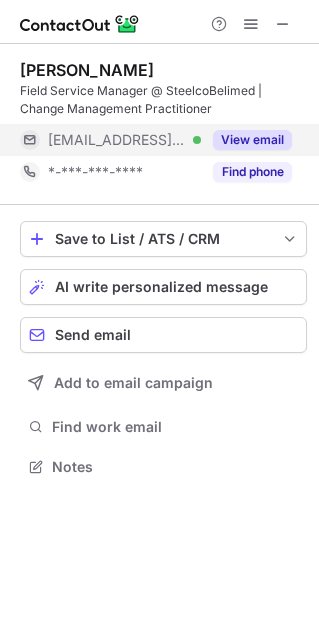 click on "View email" at bounding box center [252, 140] 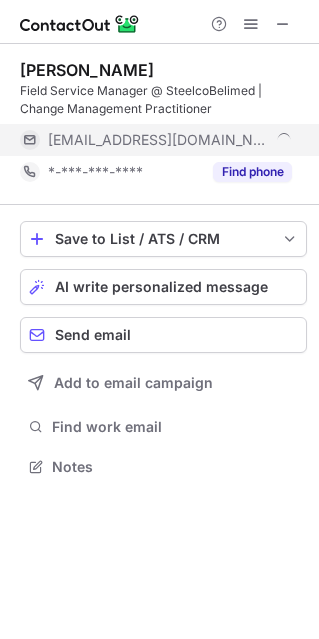 scroll, scrollTop: 10, scrollLeft: 10, axis: both 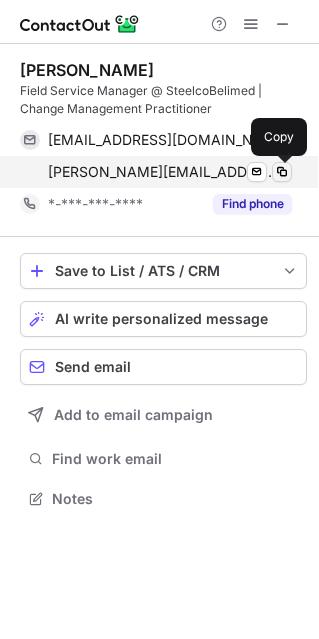 click at bounding box center (282, 172) 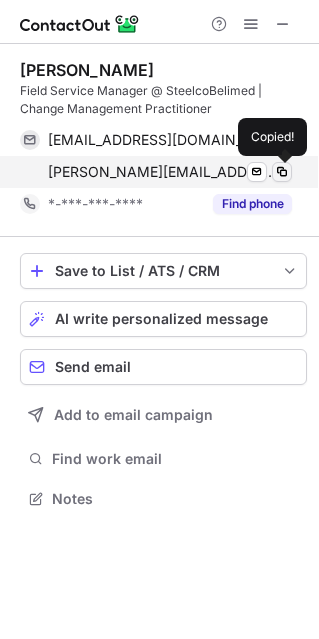 type 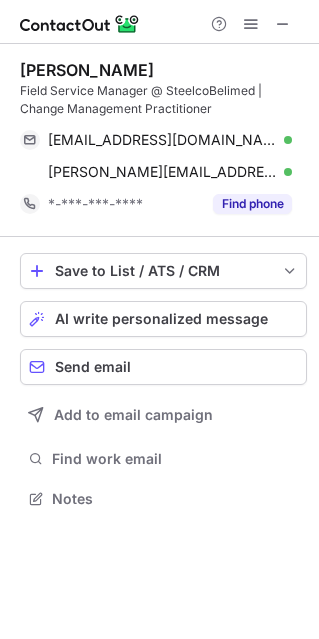 copy on "Tiffany Collins" 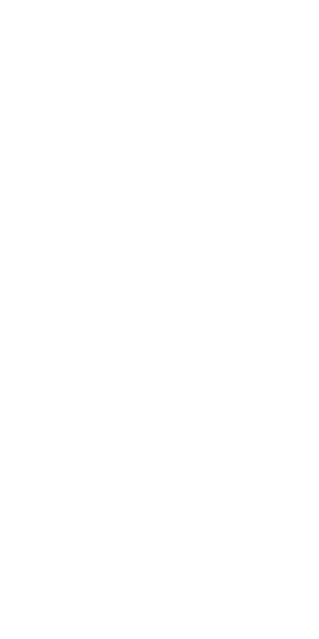 scroll, scrollTop: 0, scrollLeft: 0, axis: both 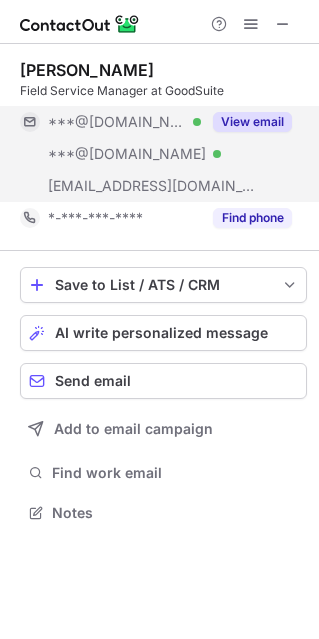 click on "View email" at bounding box center (252, 122) 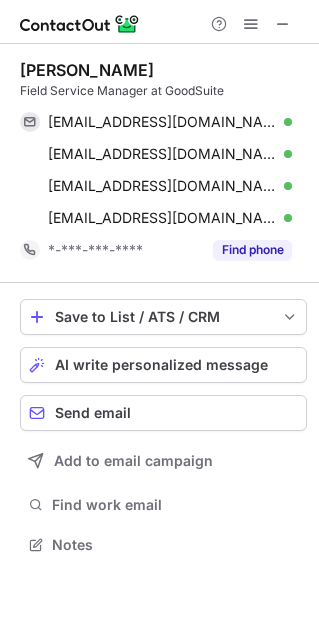 scroll, scrollTop: 10, scrollLeft: 10, axis: both 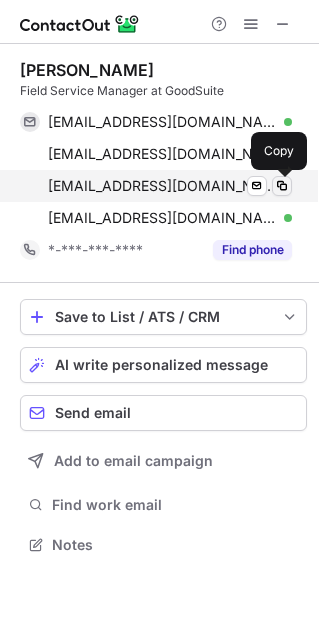 click at bounding box center (282, 186) 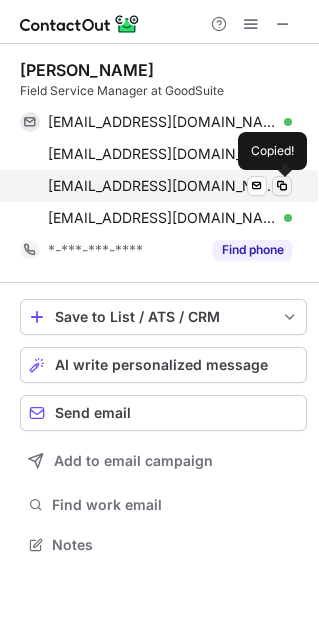 type 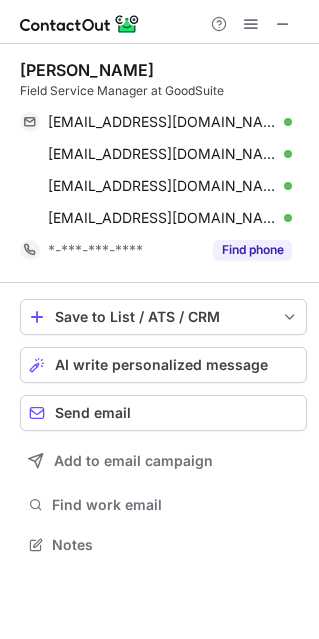 copy on "[PERSON_NAME]" 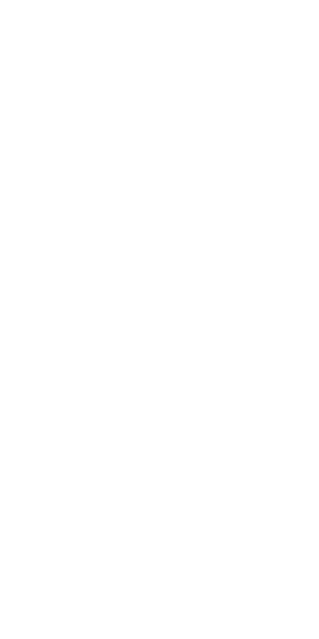 scroll, scrollTop: 0, scrollLeft: 0, axis: both 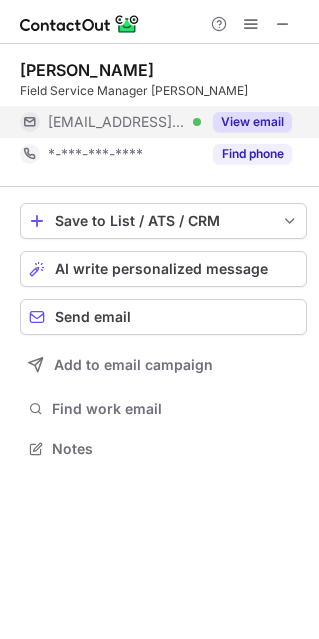 click on "View email" at bounding box center [246, 122] 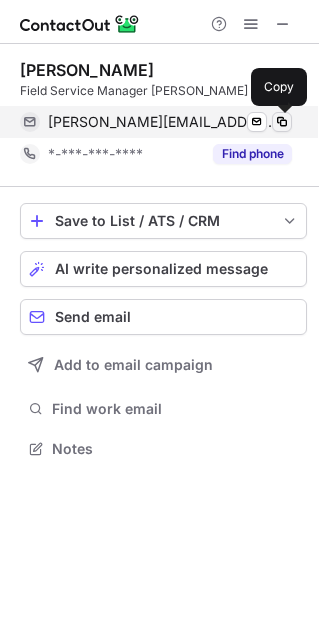 click at bounding box center (282, 122) 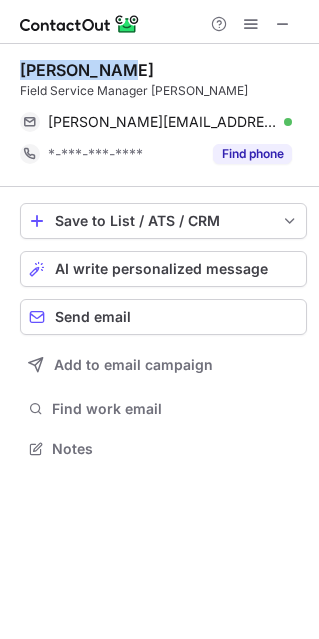 drag, startPoint x: 25, startPoint y: 64, endPoint x: 219, endPoint y: 69, distance: 194.06442 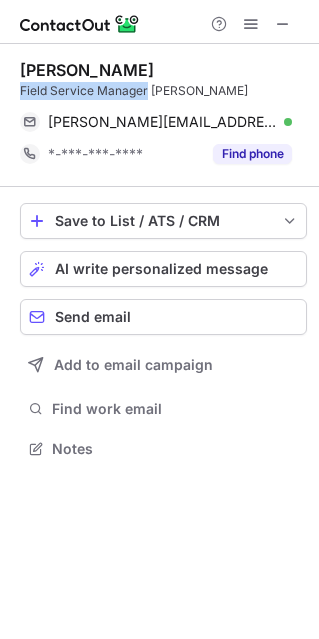 copy on "Field Service Manager" 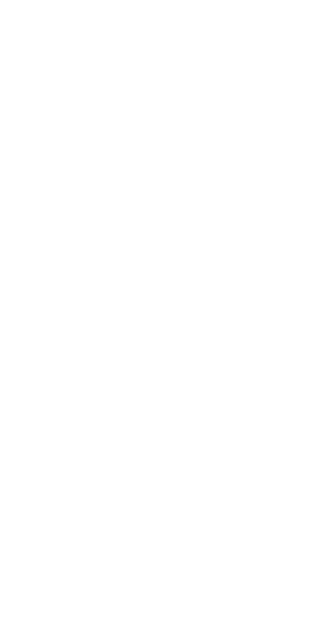 scroll, scrollTop: 0, scrollLeft: 0, axis: both 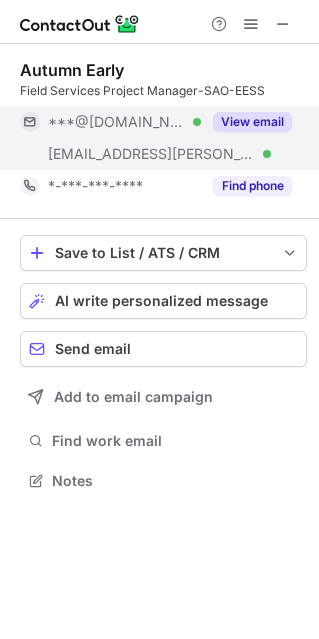 click on "View email" at bounding box center (252, 122) 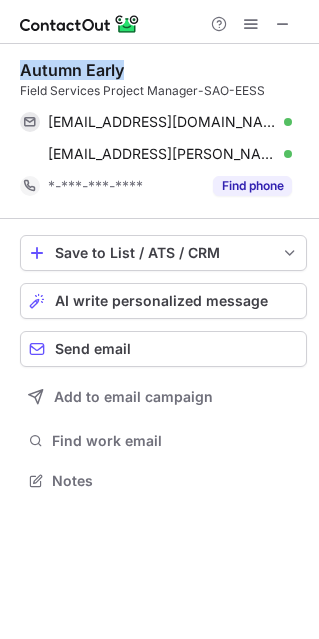 copy on "Autumn Early" 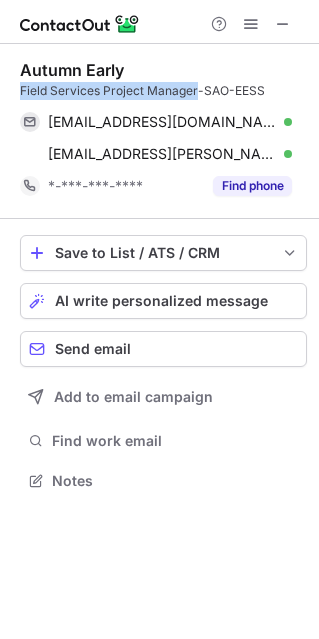 copy on "Field Services Project Manager" 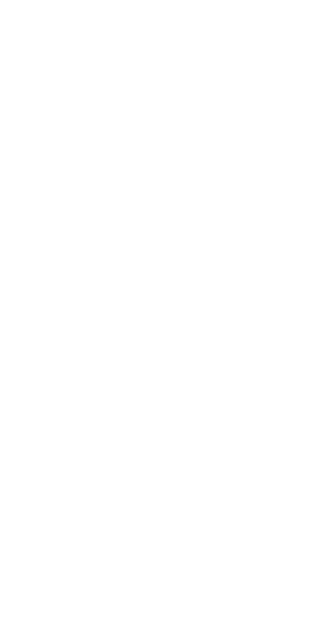 scroll, scrollTop: 0, scrollLeft: 0, axis: both 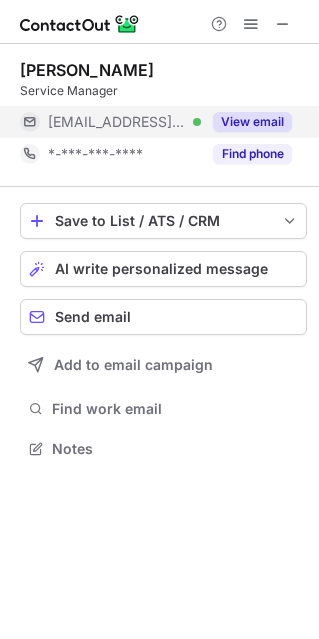 click on "View email" at bounding box center [252, 122] 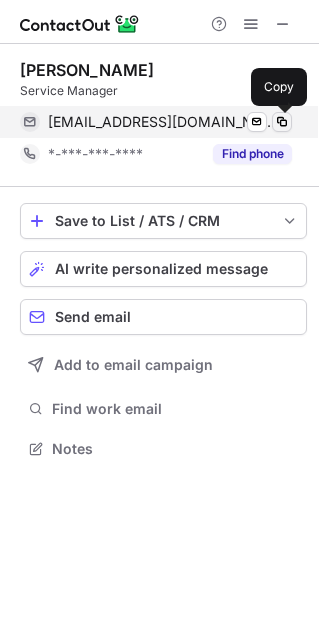 click at bounding box center [282, 122] 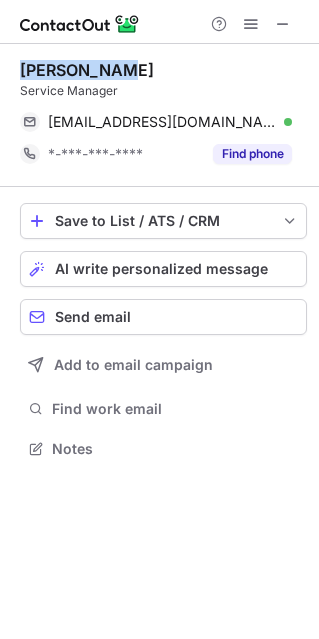 copy on "[PERSON_NAME]" 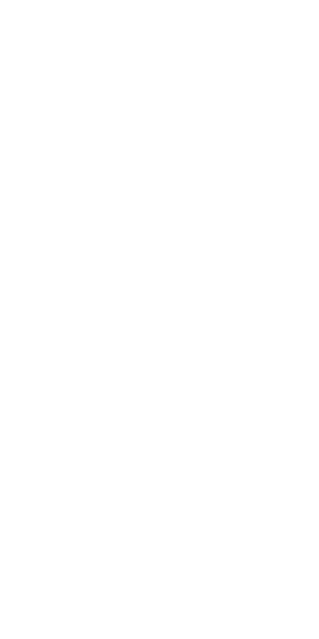 scroll, scrollTop: 0, scrollLeft: 0, axis: both 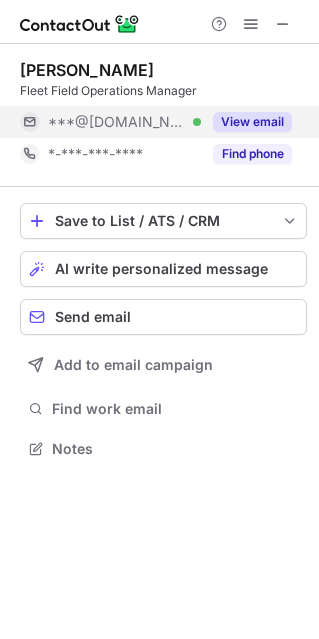 click on "View email" at bounding box center (252, 122) 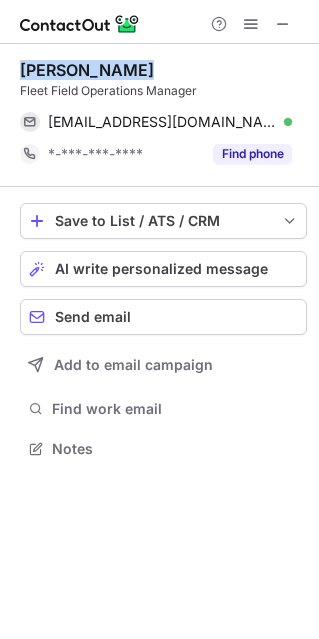 copy on "Trae Mitchell" 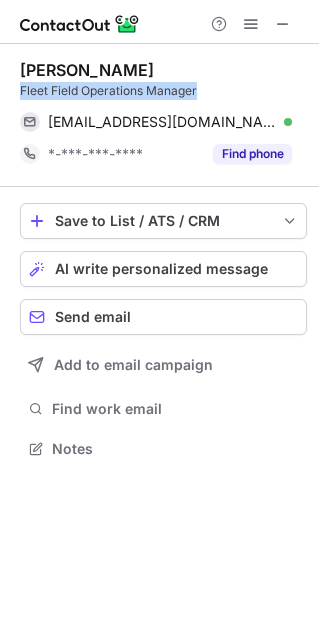 copy on "Fleet Field Operations Manager" 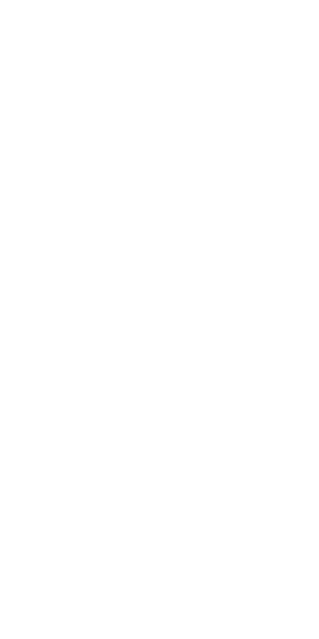 scroll, scrollTop: 0, scrollLeft: 0, axis: both 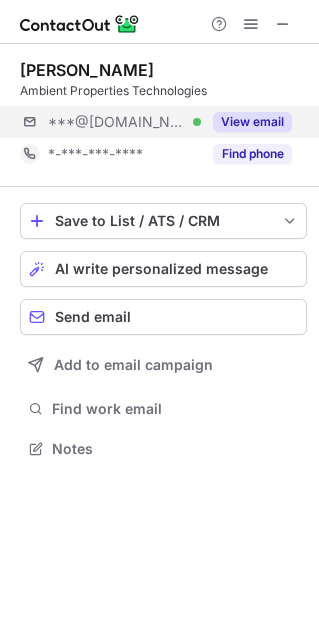 click on "***@[DOMAIN_NAME] Verified View email" at bounding box center (163, 122) 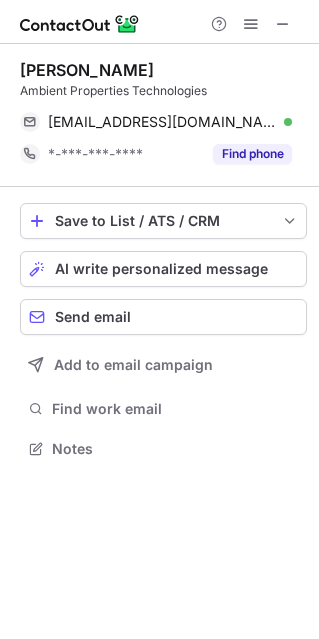 copy on "[PERSON_NAME]" 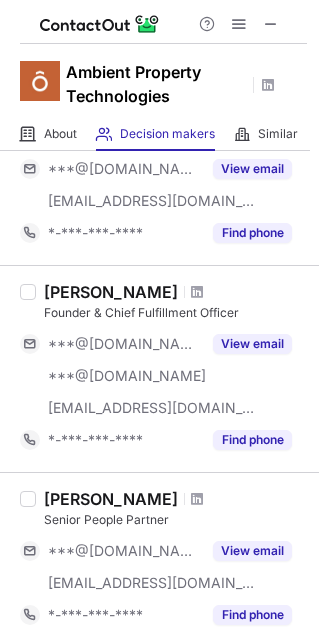 scroll, scrollTop: 500, scrollLeft: 0, axis: vertical 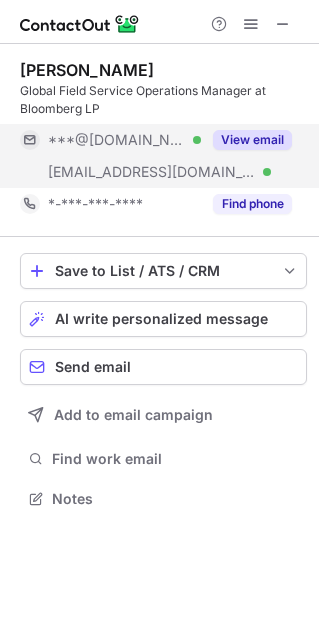 click on "View email" at bounding box center (252, 140) 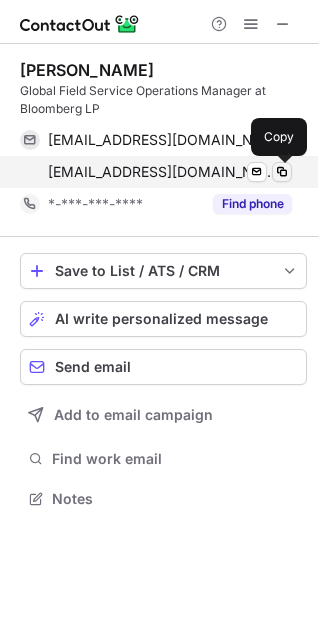 click at bounding box center [282, 172] 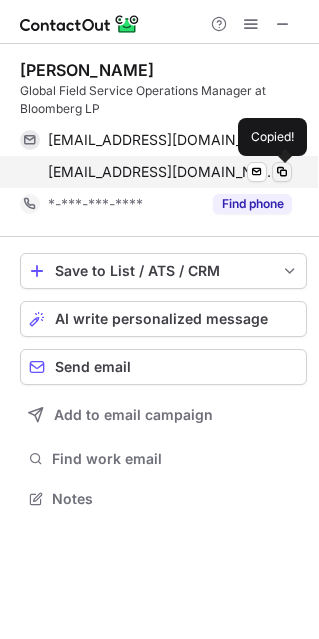 type 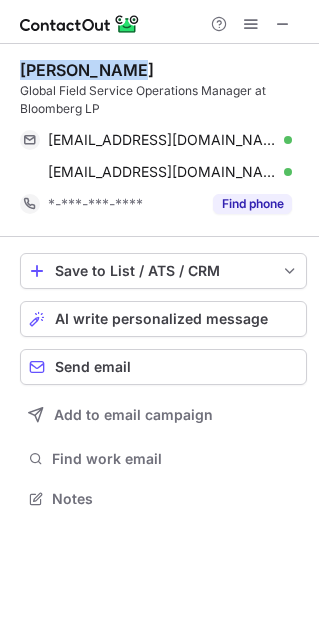 copy on "Kenneth Will" 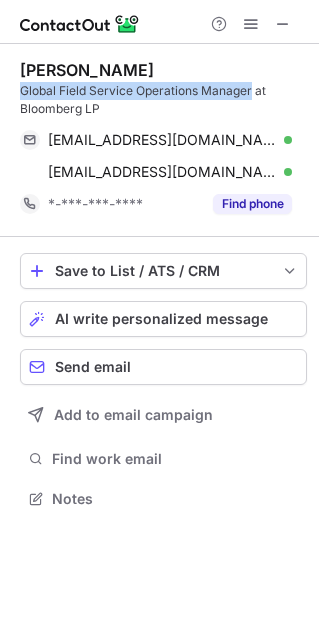 drag, startPoint x: 253, startPoint y: 91, endPoint x: 15, endPoint y: 88, distance: 238.0189 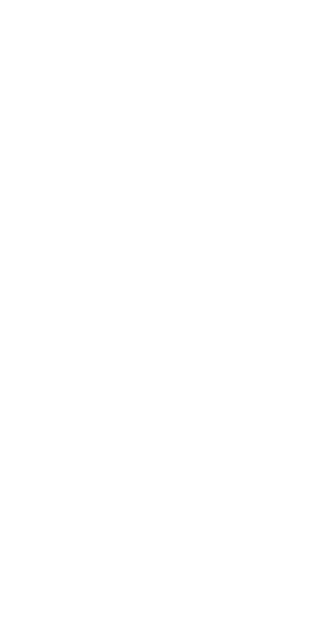 scroll, scrollTop: 0, scrollLeft: 0, axis: both 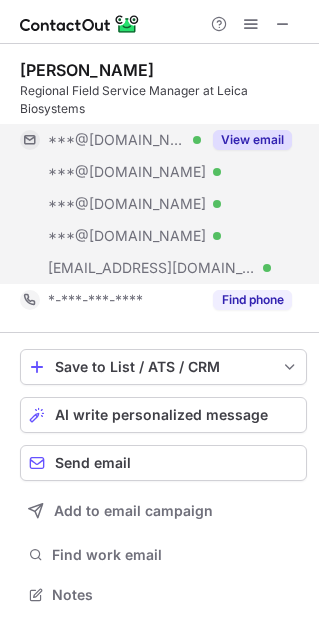 click on "View email" at bounding box center [252, 140] 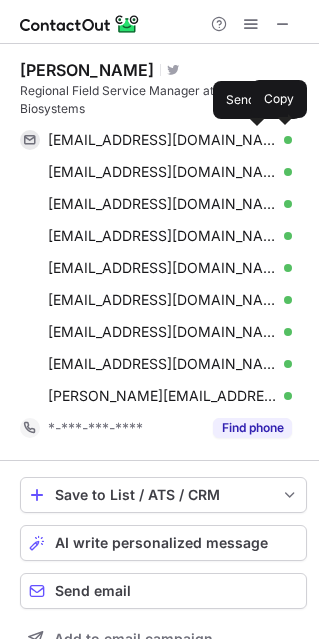 scroll, scrollTop: 10, scrollLeft: 10, axis: both 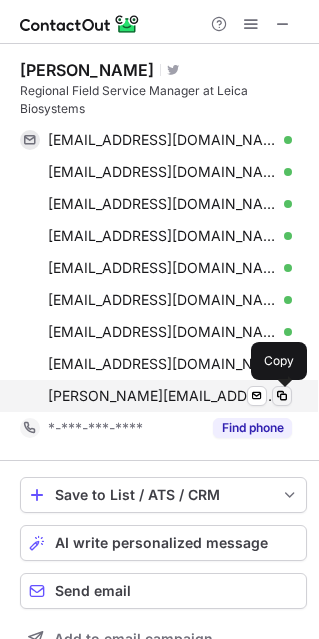 click at bounding box center (282, 396) 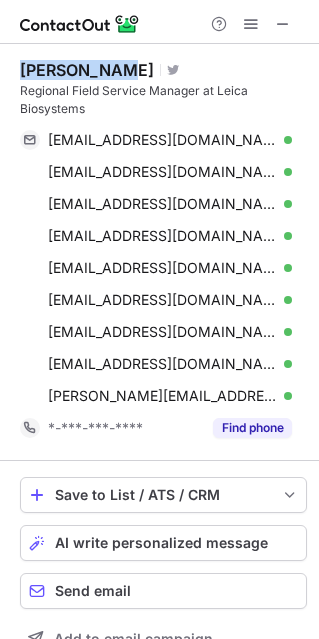 drag, startPoint x: 16, startPoint y: 70, endPoint x: 112, endPoint y: 61, distance: 96.42095 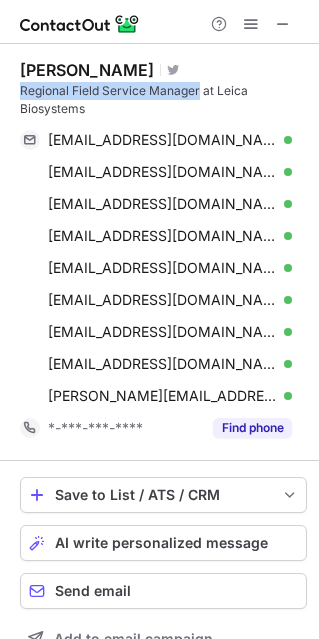 drag, startPoint x: 15, startPoint y: 87, endPoint x: 200, endPoint y: 84, distance: 185.02432 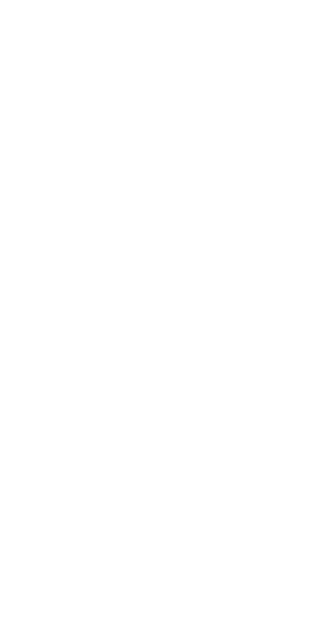 scroll, scrollTop: 0, scrollLeft: 0, axis: both 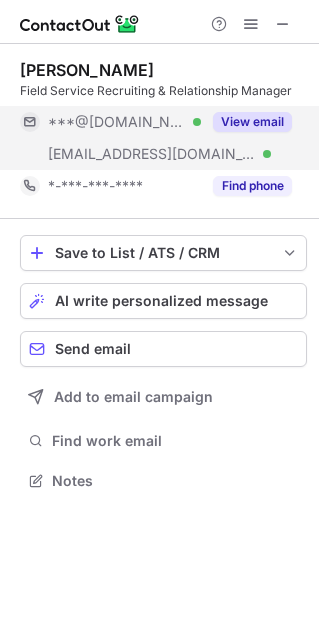 click on "View email" at bounding box center (246, 122) 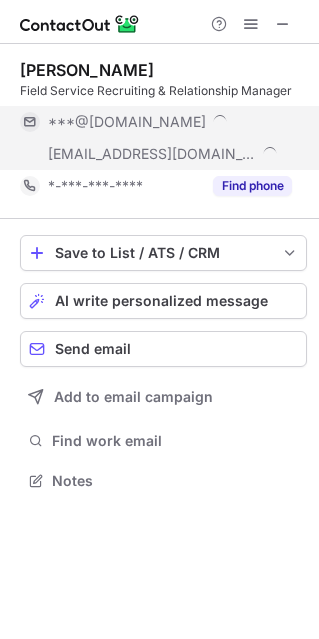 click on "***@yahoo.com" at bounding box center (156, 122) 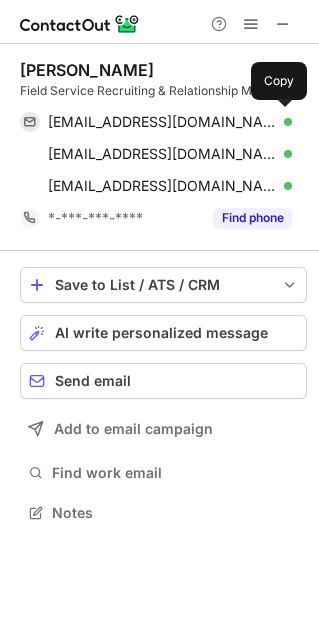 scroll, scrollTop: 10, scrollLeft: 10, axis: both 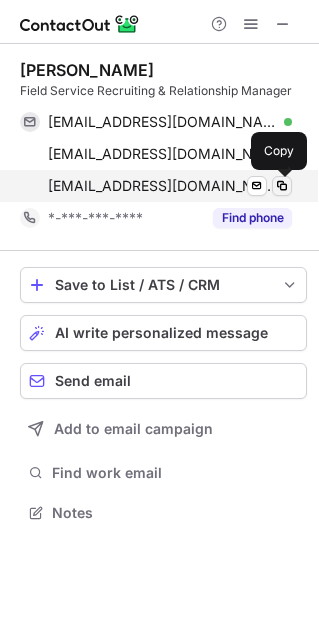click at bounding box center (282, 186) 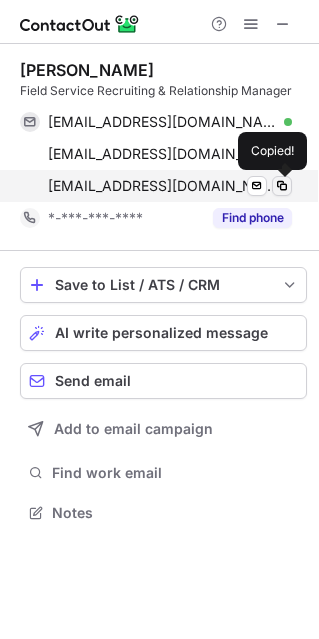 type 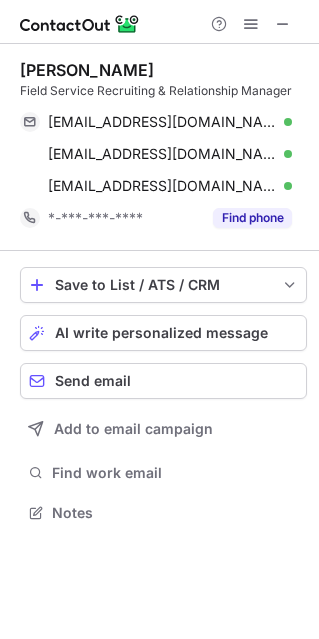 copy on "Chelsie Nelson" 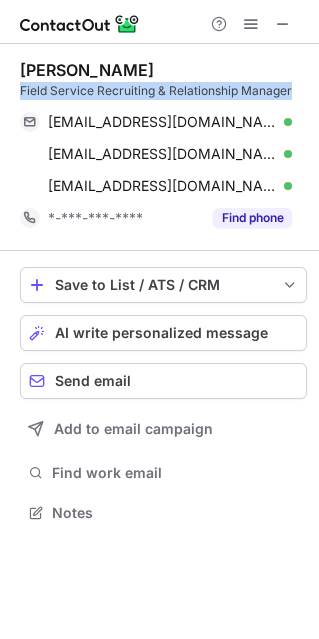 drag, startPoint x: 20, startPoint y: 92, endPoint x: 302, endPoint y: 85, distance: 282.08685 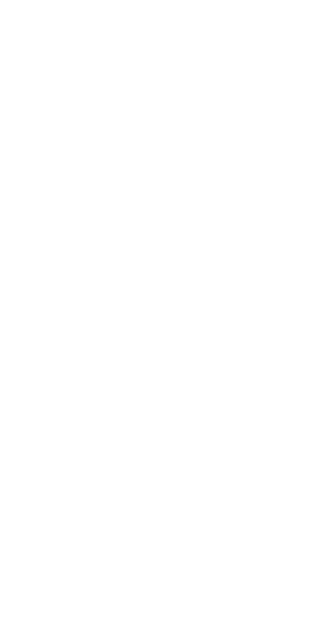 scroll, scrollTop: 0, scrollLeft: 0, axis: both 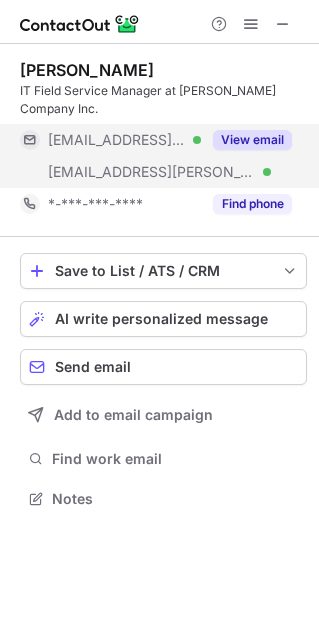 click on "View email" at bounding box center [252, 140] 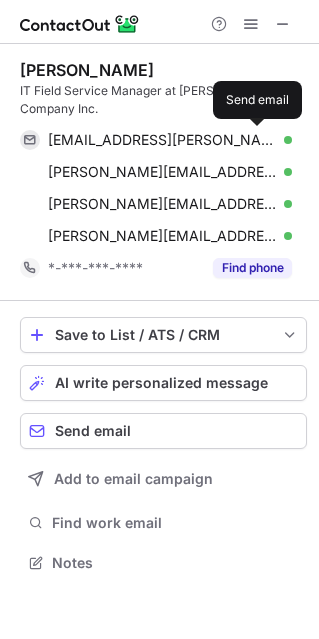 scroll, scrollTop: 10, scrollLeft: 10, axis: both 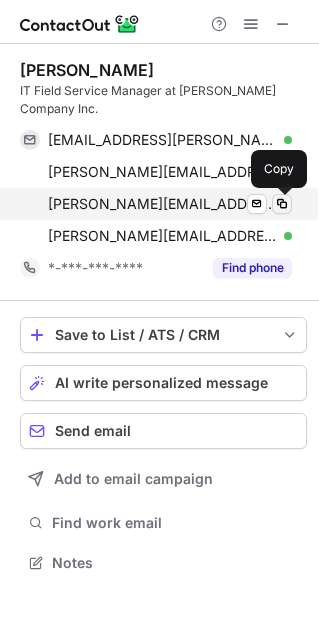 click at bounding box center [282, 204] 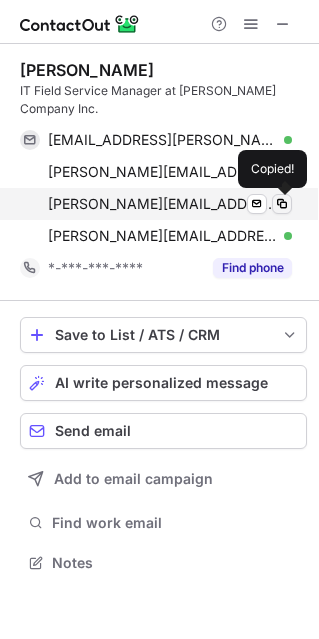 type 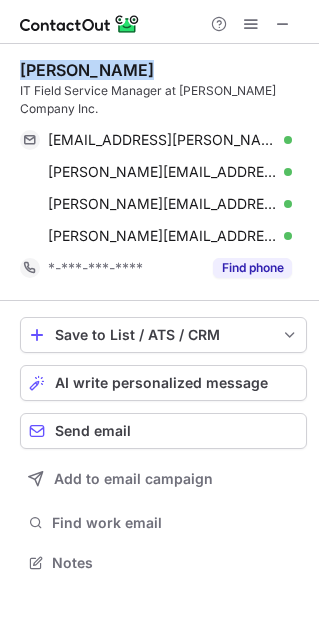 copy on "[PERSON_NAME]" 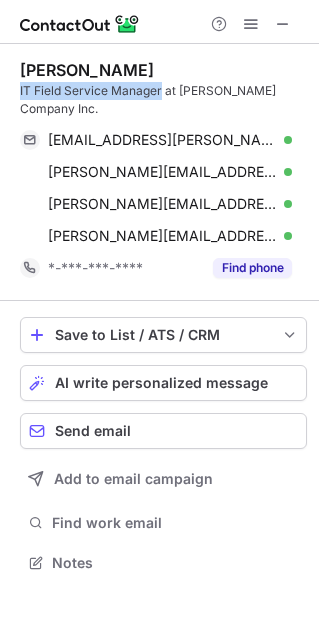 drag, startPoint x: 161, startPoint y: 94, endPoint x: 11, endPoint y: 92, distance: 150.01334 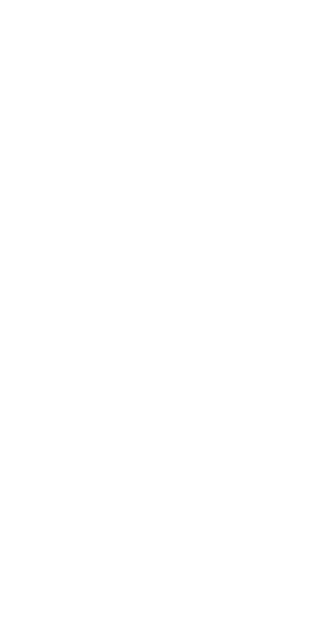 scroll, scrollTop: 0, scrollLeft: 0, axis: both 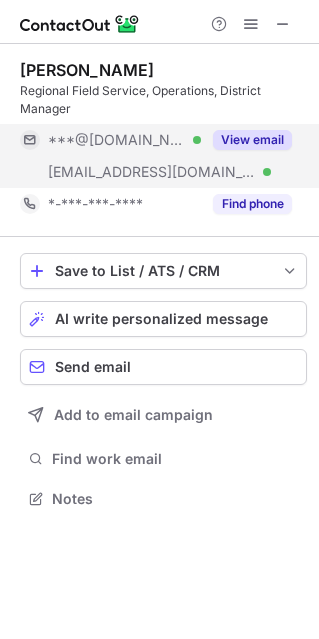 click on "View email" at bounding box center (252, 140) 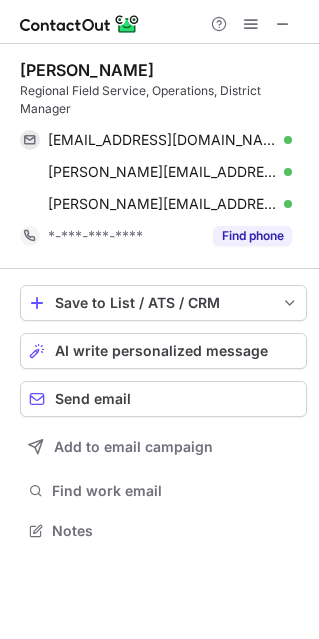 scroll, scrollTop: 10, scrollLeft: 10, axis: both 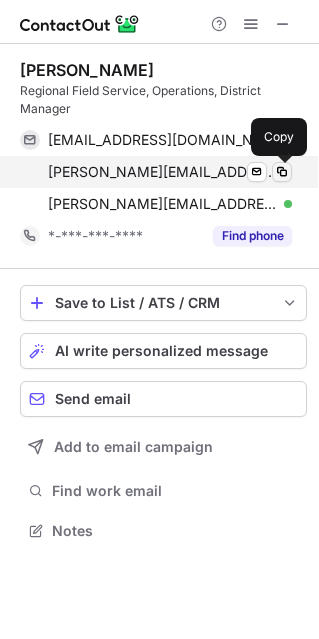 click at bounding box center [282, 172] 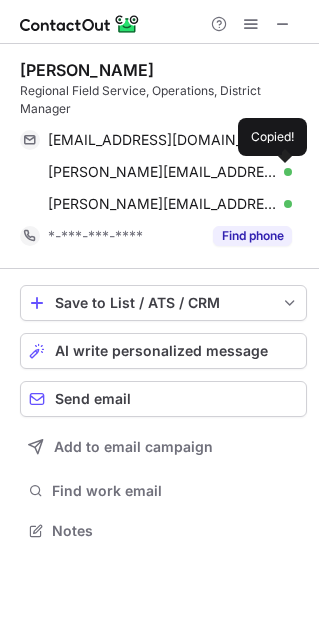 type 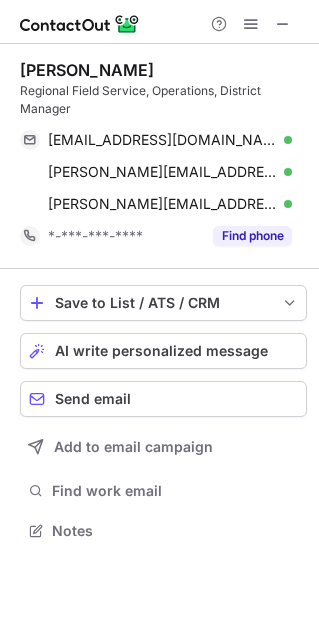 copy on "Brenda Hazzard" 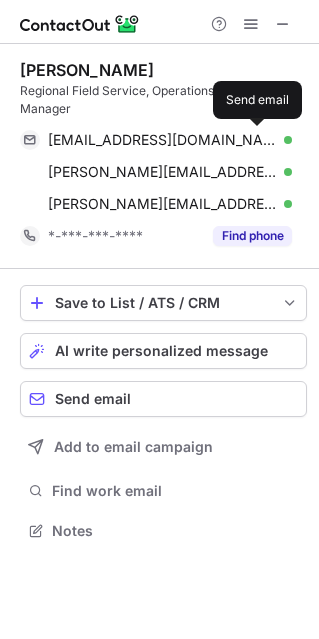 click on "Regional Field Service, Operations, District Manager" at bounding box center [163, 100] 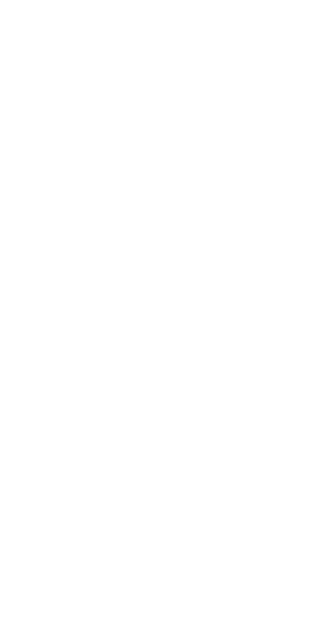 scroll, scrollTop: 0, scrollLeft: 0, axis: both 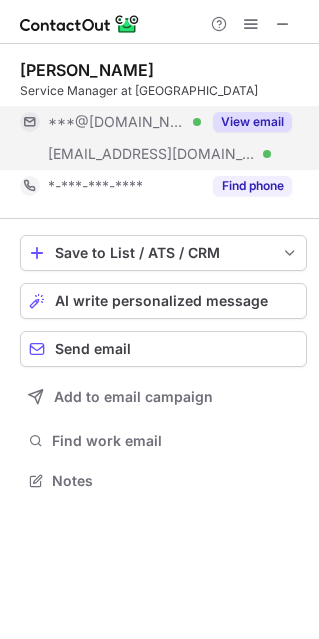 click on "View email" at bounding box center [252, 122] 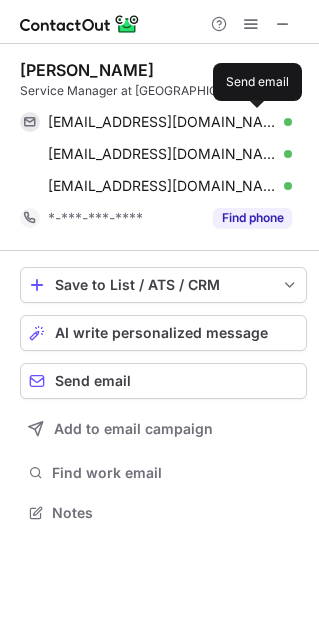 scroll, scrollTop: 10, scrollLeft: 10, axis: both 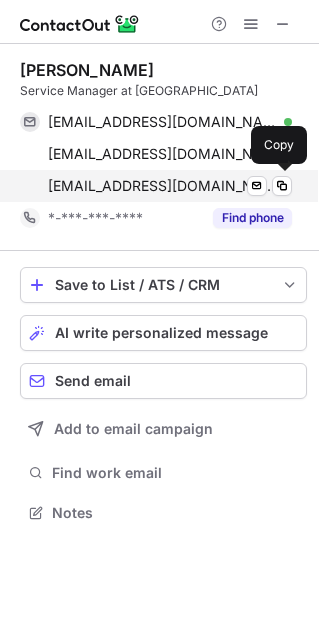 click on "mwest@thevaliantway.com Verified Send email Copy" at bounding box center [156, 186] 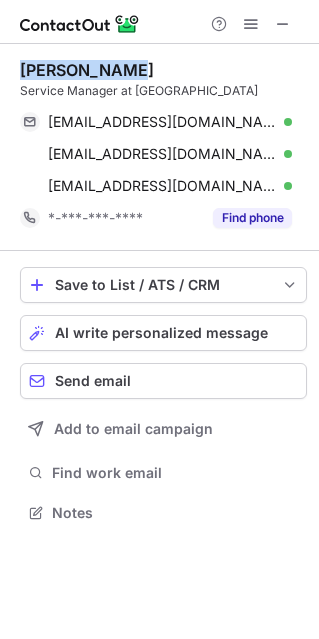 copy on "Michael West" 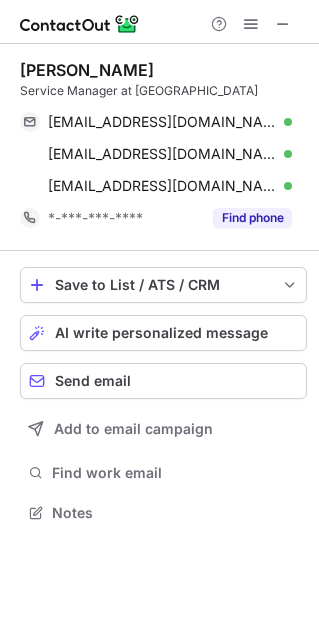 click on "Michael West Service Manager at Valiant Technology t3chdzyn@gmail.com Verified Send email Copy mwest@valiant-ny.com Verified Send email Copy mwest@thevaliantway.com Verified Send email Copy *-***-***-**** Find phone Save to List / ATS / CRM List Select Lever Connect Greenhouse Connect Salesforce Connect Hubspot Connect Bullhorn Connect Zapier (100+ Applications) Connect Request a new integration AI write personalized message Send email Add to email campaign Find work email Notes" at bounding box center (159, 293) 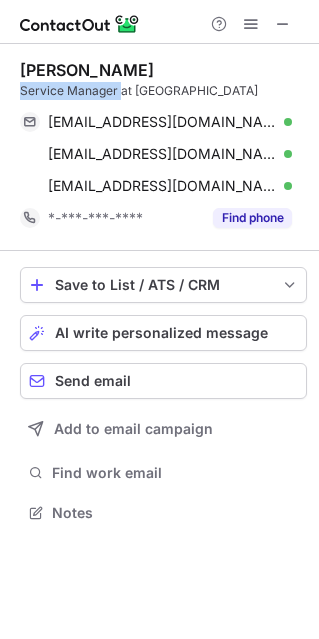 drag, startPoint x: 14, startPoint y: 90, endPoint x: 119, endPoint y: 87, distance: 105.04285 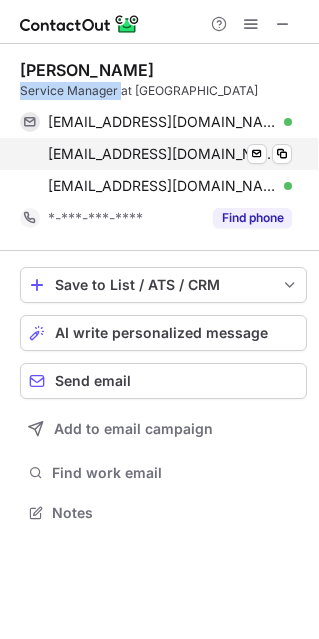 copy on "Service Manager" 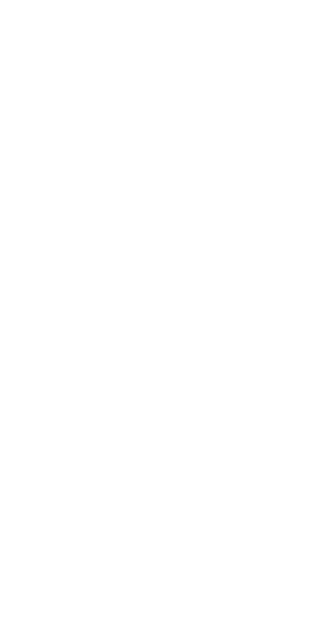 scroll, scrollTop: 0, scrollLeft: 0, axis: both 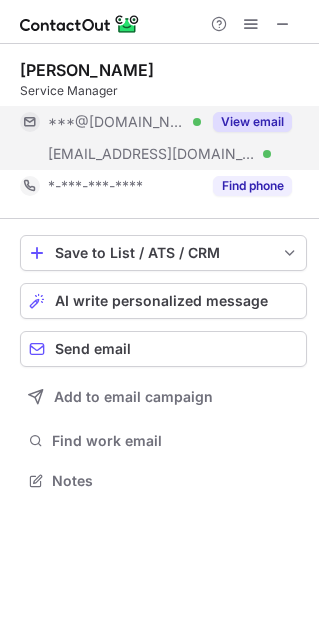click on "View email" at bounding box center [252, 122] 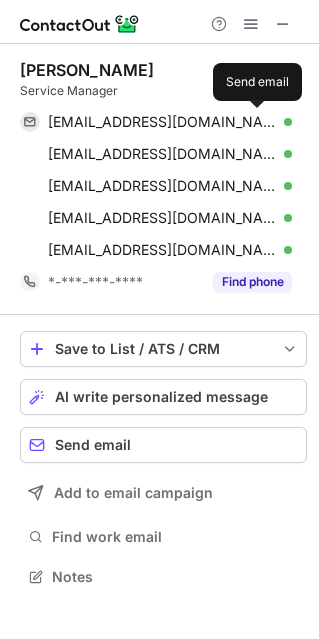 scroll, scrollTop: 10, scrollLeft: 10, axis: both 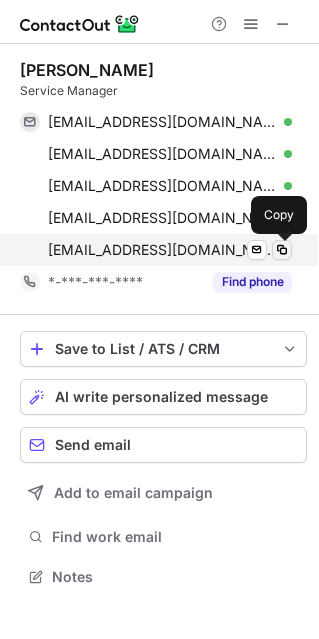 click at bounding box center [282, 250] 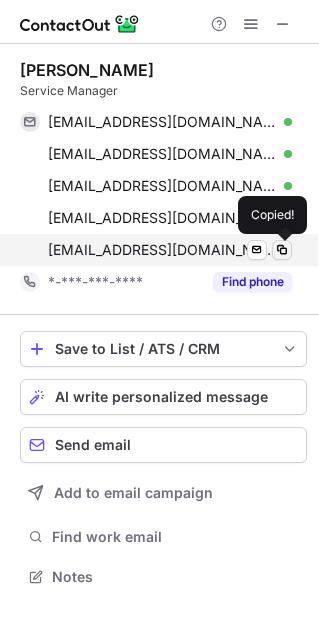 type 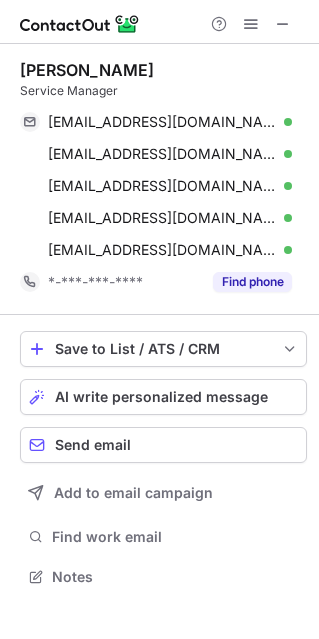 copy on "Jacob Schaeffer" 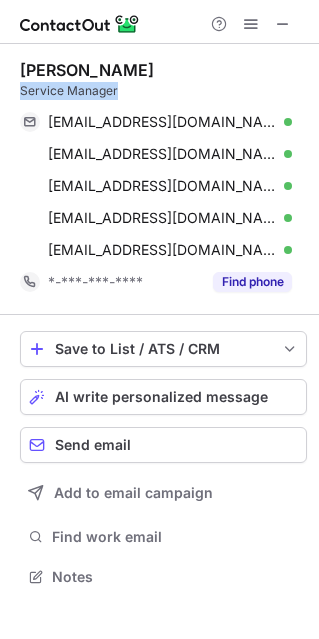 copy on "Service Manager" 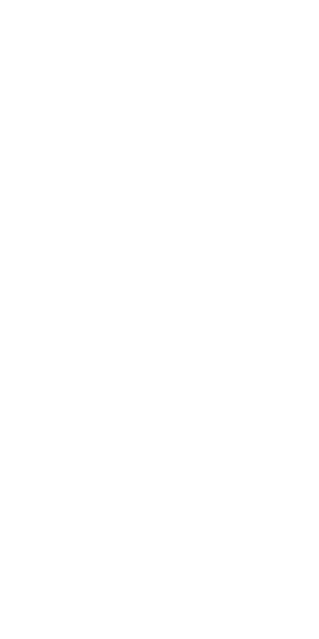 scroll, scrollTop: 0, scrollLeft: 0, axis: both 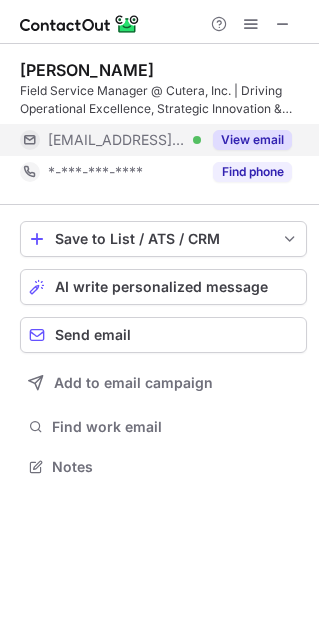 click on "View email" at bounding box center [252, 140] 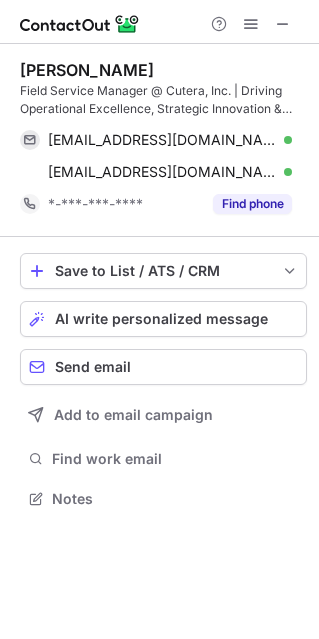 scroll, scrollTop: 10, scrollLeft: 10, axis: both 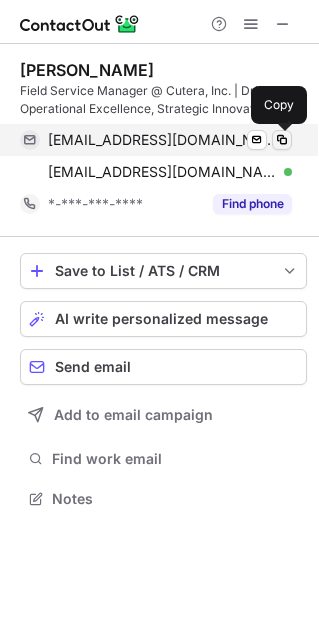 click at bounding box center [282, 140] 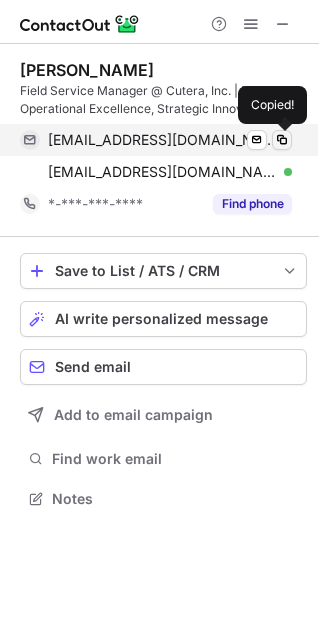 type 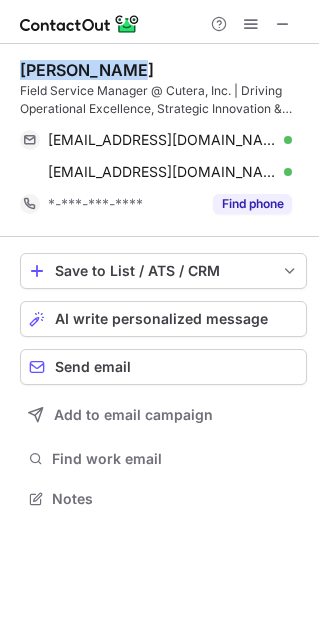 copy on "Chris Harada" 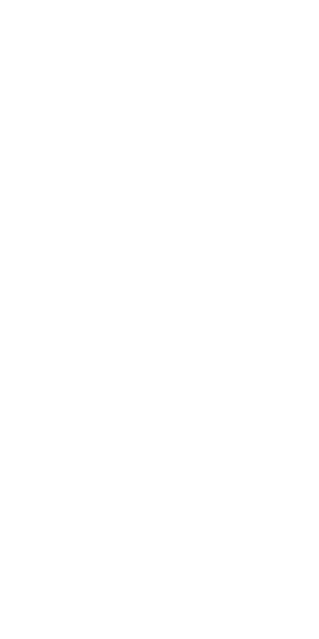 scroll, scrollTop: 0, scrollLeft: 0, axis: both 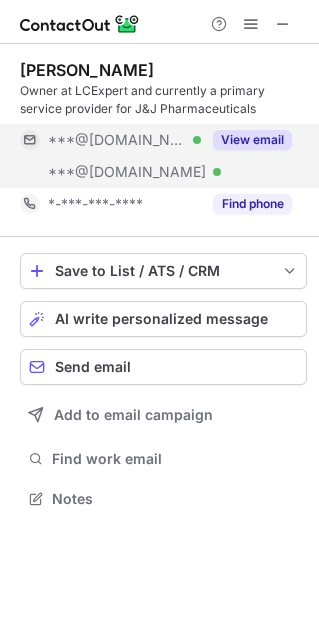 click on "View email" at bounding box center (252, 140) 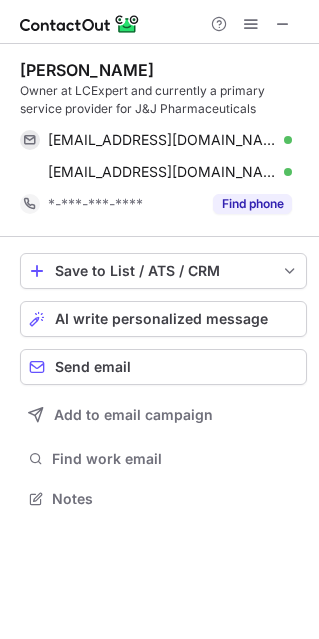 drag, startPoint x: 163, startPoint y: 70, endPoint x: 18, endPoint y: 72, distance: 145.0138 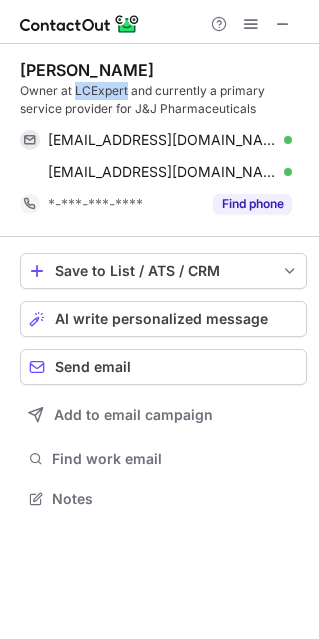 drag, startPoint x: 75, startPoint y: 92, endPoint x: 128, endPoint y: 85, distance: 53.460266 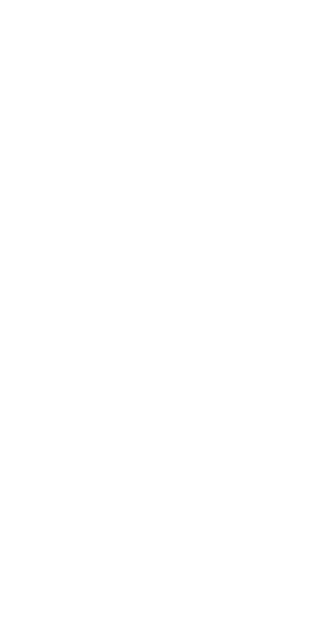 scroll, scrollTop: 0, scrollLeft: 0, axis: both 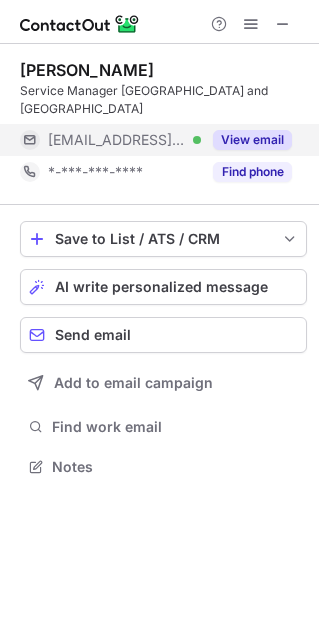 click on "View email" at bounding box center (252, 140) 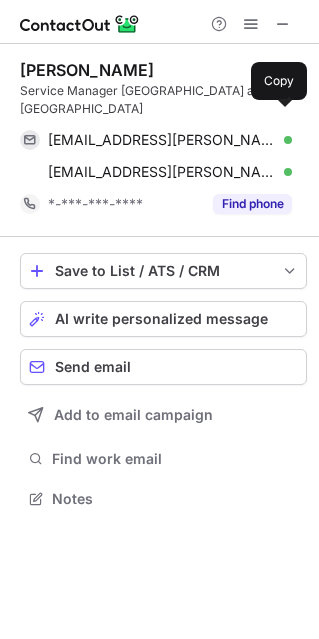 scroll, scrollTop: 10, scrollLeft: 10, axis: both 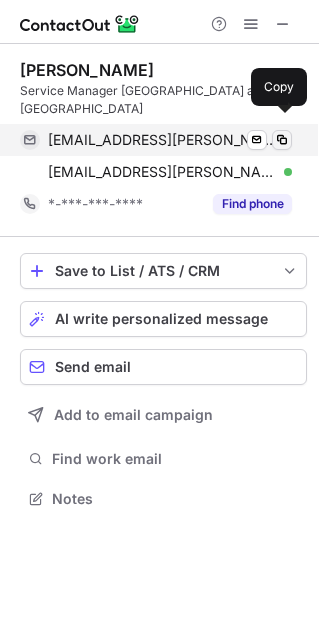 click at bounding box center (282, 140) 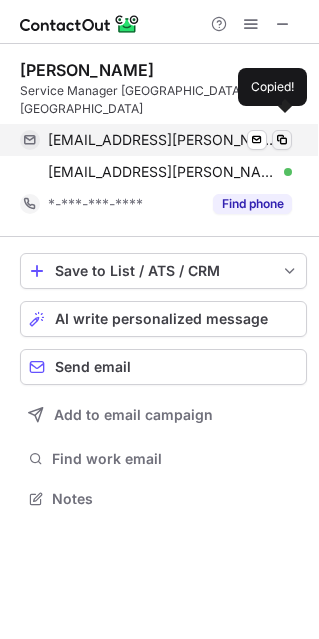 type 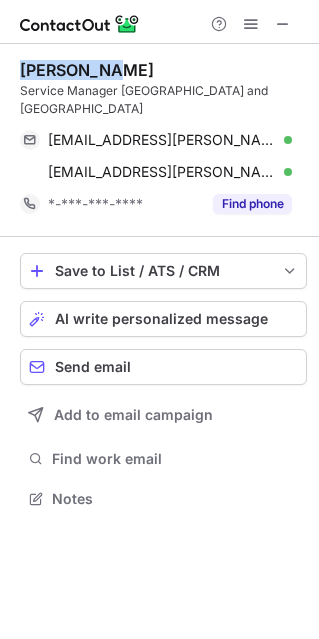 copy on "Mark Pitts" 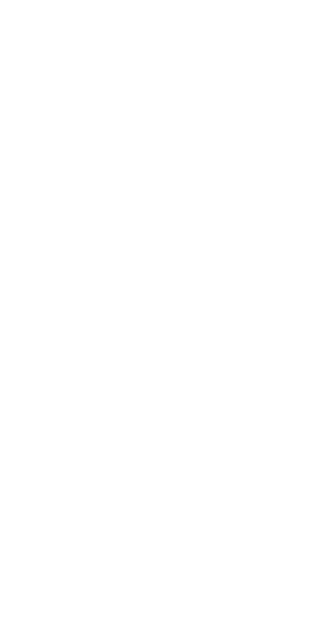 scroll, scrollTop: 0, scrollLeft: 0, axis: both 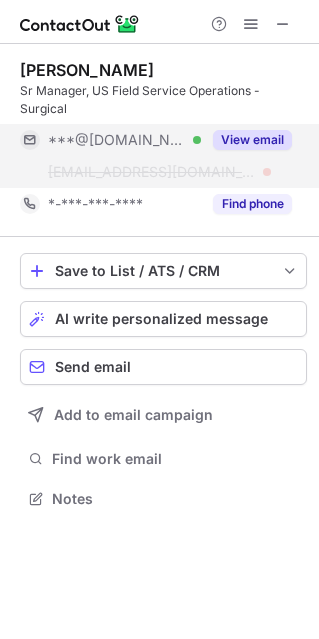 click on "View email" at bounding box center [252, 140] 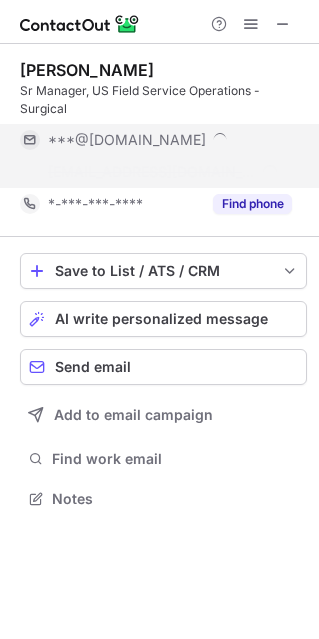 scroll, scrollTop: 10, scrollLeft: 10, axis: both 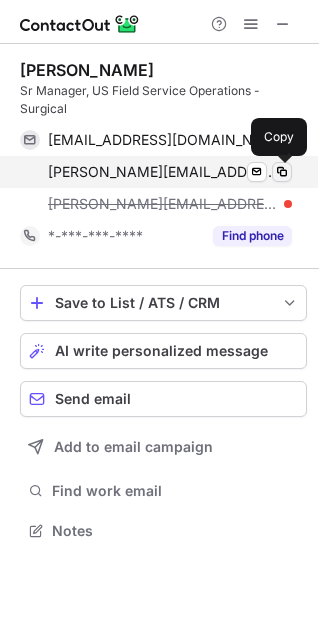click at bounding box center (282, 172) 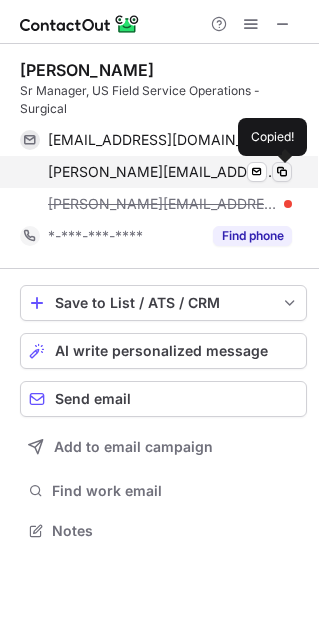 type 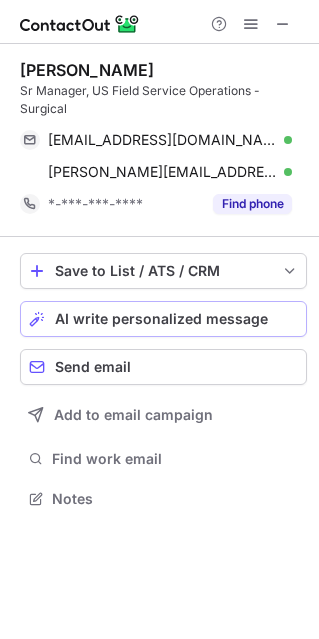 scroll, scrollTop: 484, scrollLeft: 319, axis: both 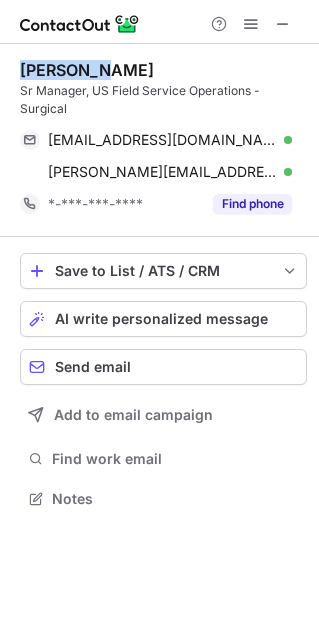 copy on "Amy Wells" 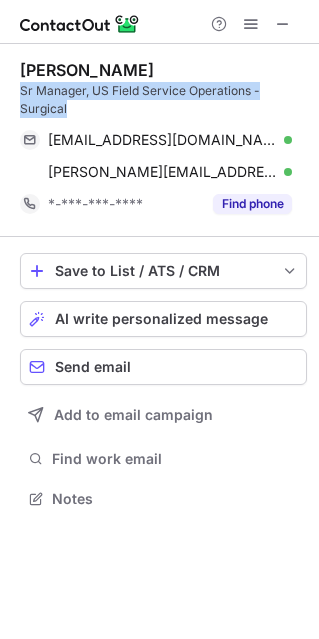 drag, startPoint x: 85, startPoint y: 113, endPoint x: 10, endPoint y: 89, distance: 78.74643 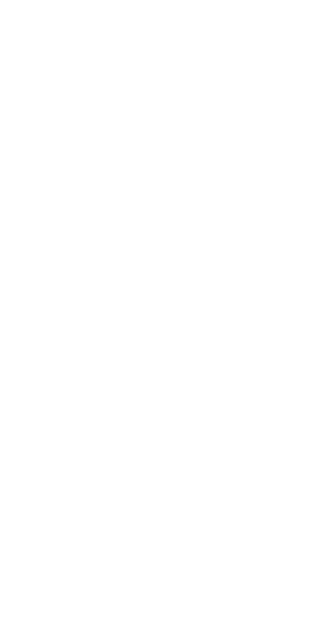 scroll, scrollTop: 0, scrollLeft: 0, axis: both 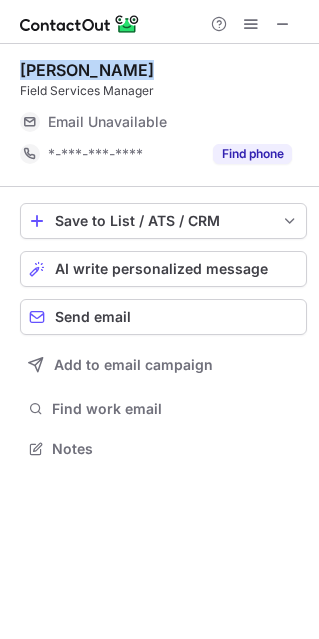 drag, startPoint x: 15, startPoint y: 68, endPoint x: 161, endPoint y: 72, distance: 146.05478 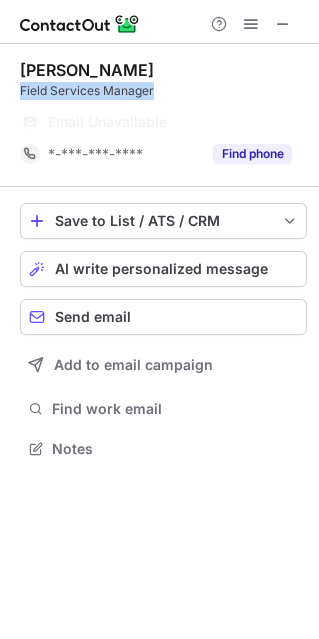 drag, startPoint x: 21, startPoint y: 89, endPoint x: 176, endPoint y: 89, distance: 155 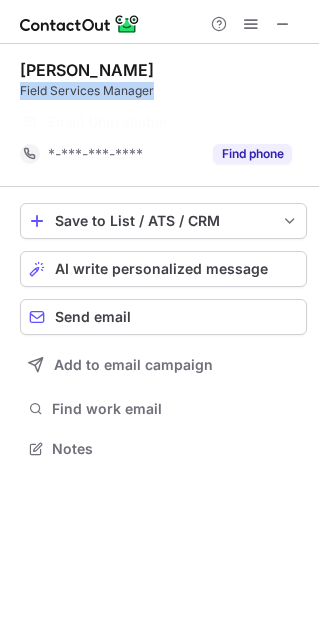 copy on "Field Services Manager" 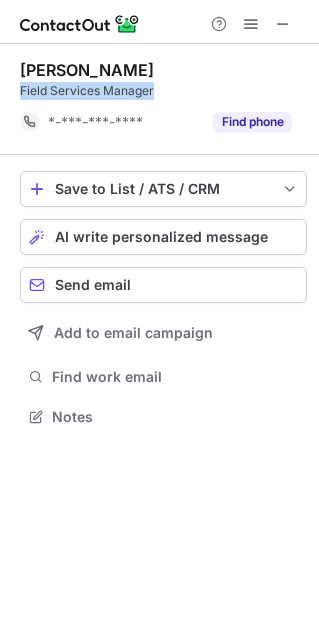 scroll, scrollTop: 402, scrollLeft: 319, axis: both 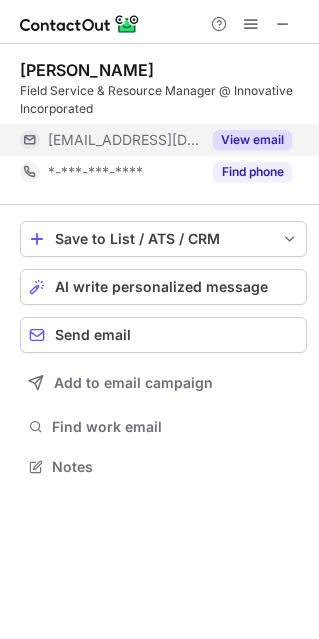 click on "View email" at bounding box center (246, 140) 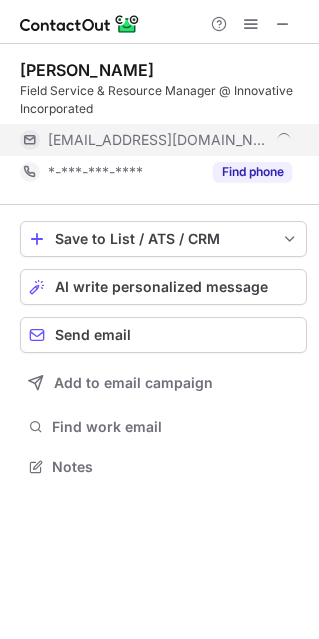 scroll, scrollTop: 10, scrollLeft: 10, axis: both 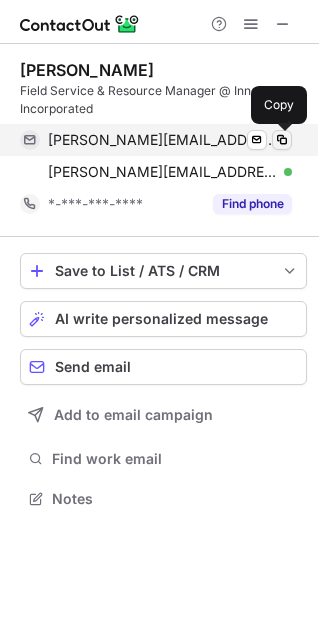 click at bounding box center [282, 140] 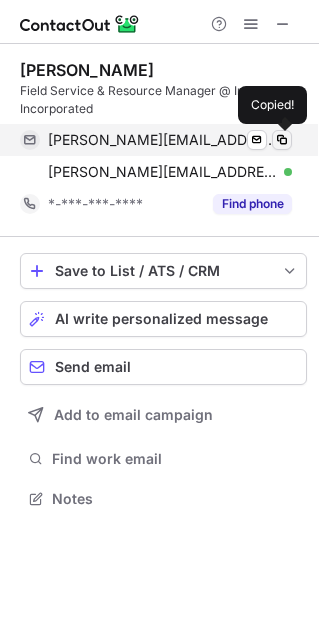 type 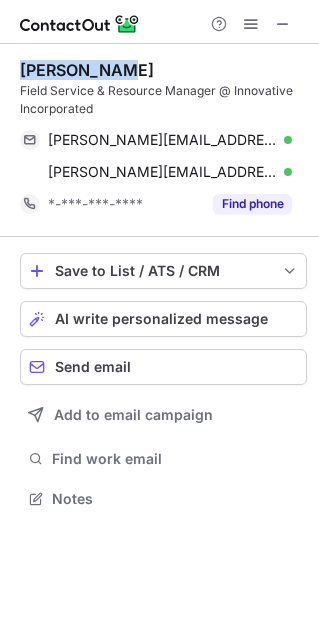 drag, startPoint x: 24, startPoint y: 60, endPoint x: 229, endPoint y: 64, distance: 205.03902 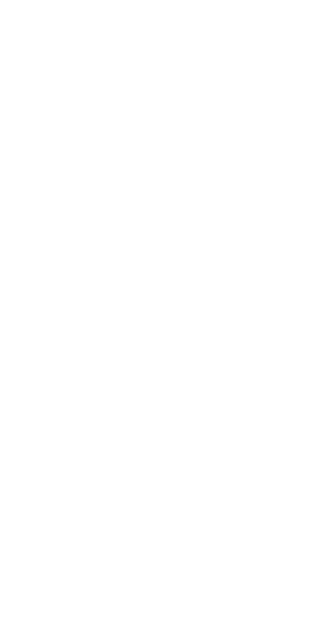 scroll, scrollTop: 0, scrollLeft: 0, axis: both 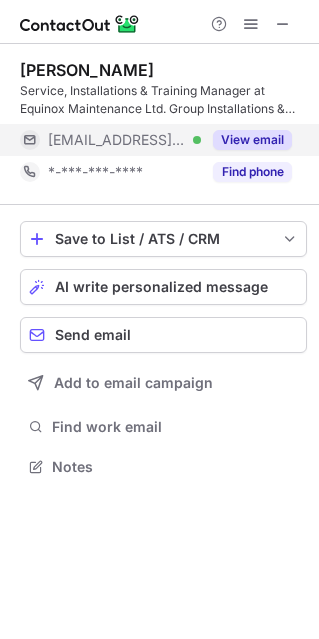 click on "View email" at bounding box center [252, 140] 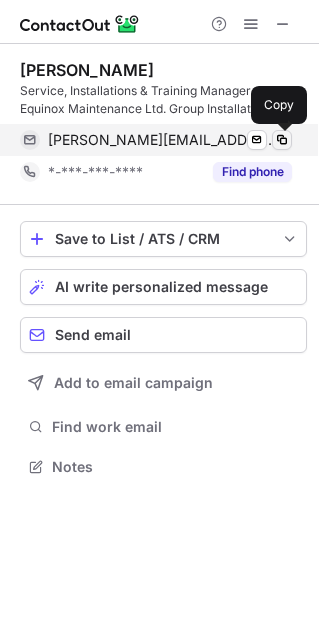 click at bounding box center [282, 140] 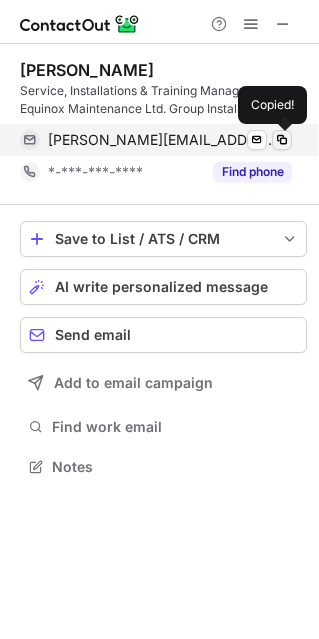 type 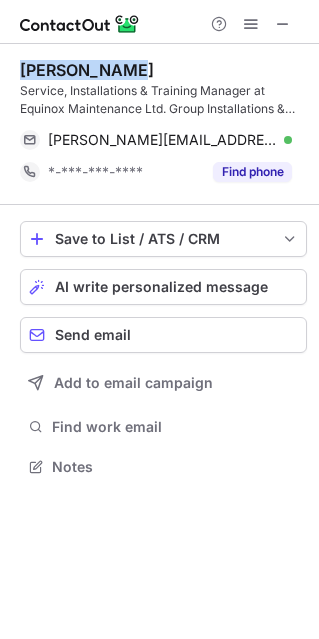 copy on "[PERSON_NAME]" 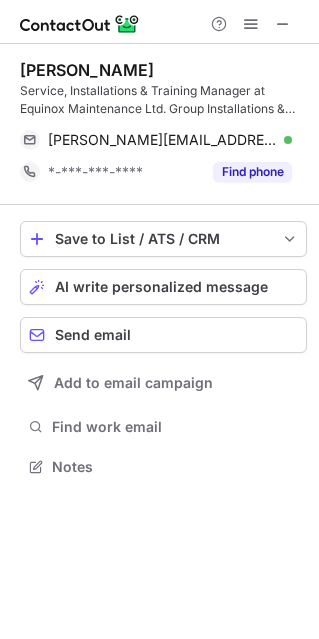 scroll, scrollTop: 10, scrollLeft: 10, axis: both 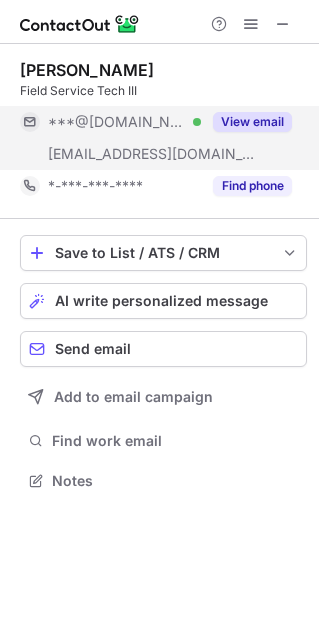 click on "View email" at bounding box center (252, 122) 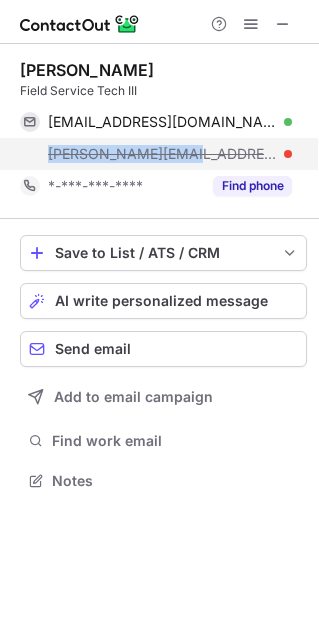 drag, startPoint x: 25, startPoint y: 150, endPoint x: 197, endPoint y: 149, distance: 172.00291 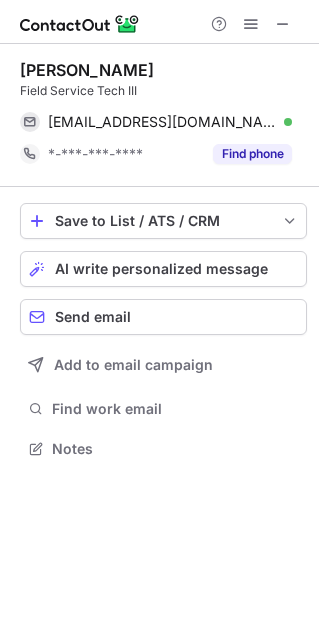 scroll, scrollTop: 434, scrollLeft: 319, axis: both 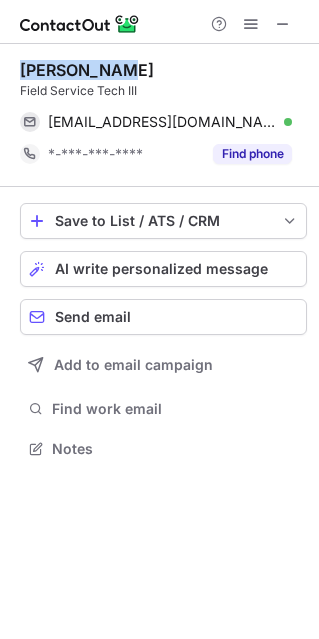 copy on "Mike Rumble" 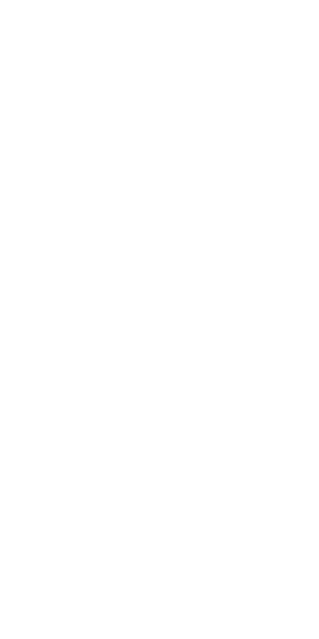 scroll, scrollTop: 0, scrollLeft: 0, axis: both 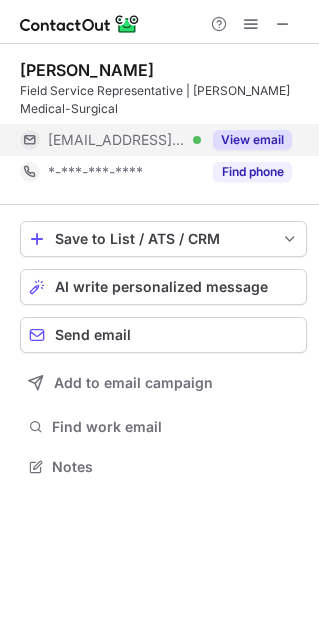 click on "View email" at bounding box center [246, 140] 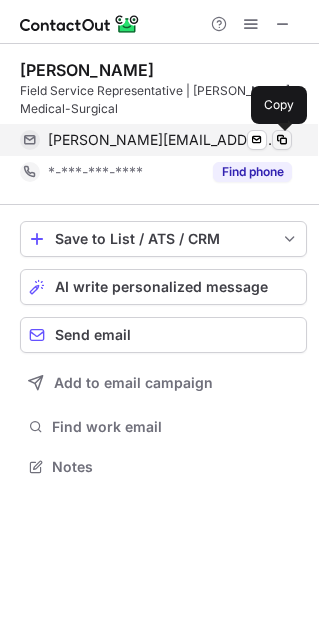 click at bounding box center (282, 140) 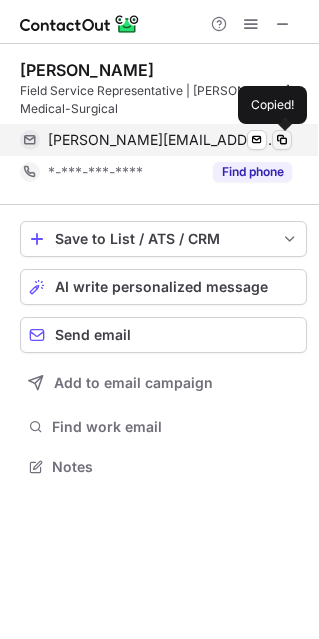type 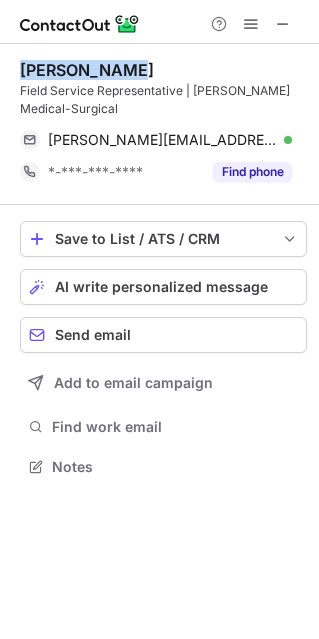 copy on "Carly Duncan" 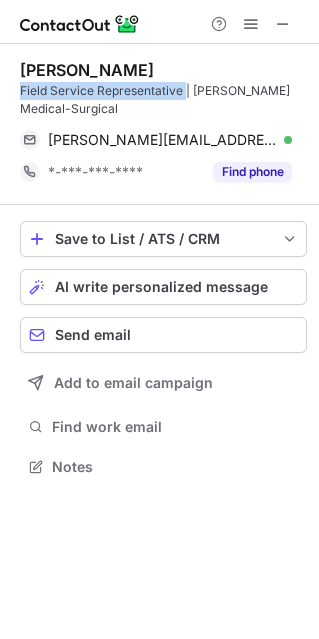 copy on "Field Service Representative" 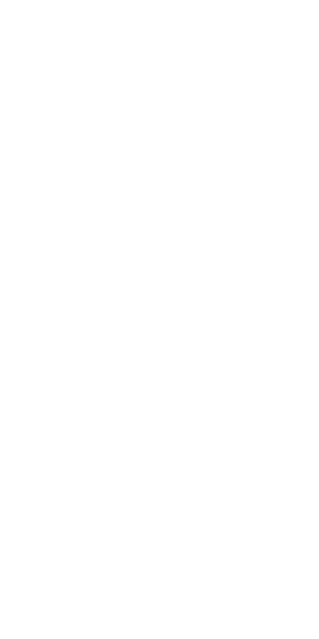 scroll, scrollTop: 0, scrollLeft: 0, axis: both 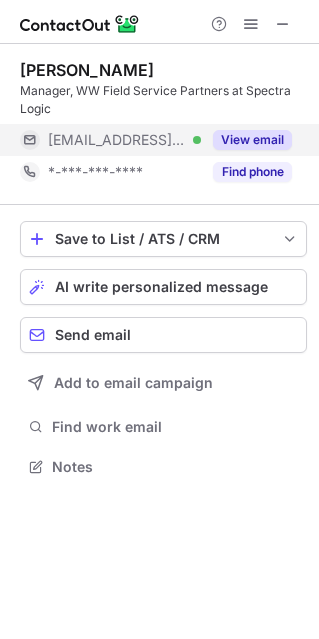 click on "View email" at bounding box center (252, 140) 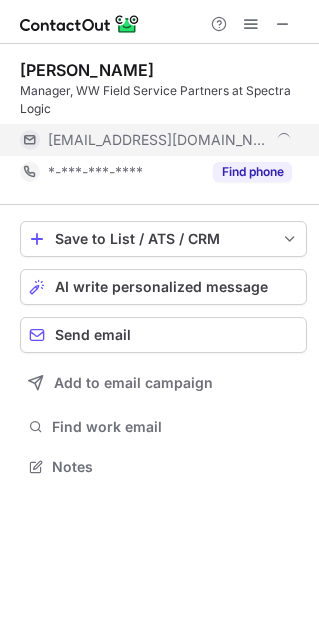 scroll, scrollTop: 10, scrollLeft: 10, axis: both 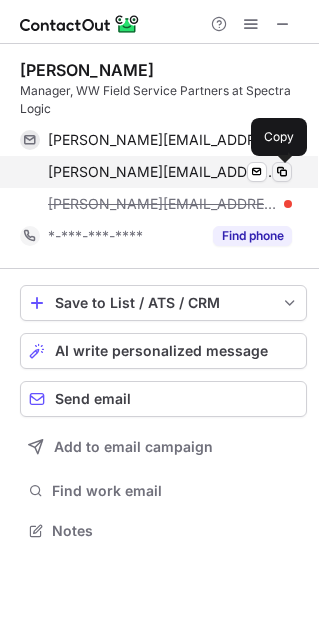 click at bounding box center [282, 172] 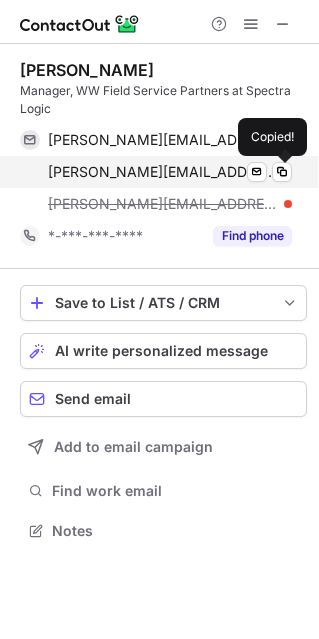type 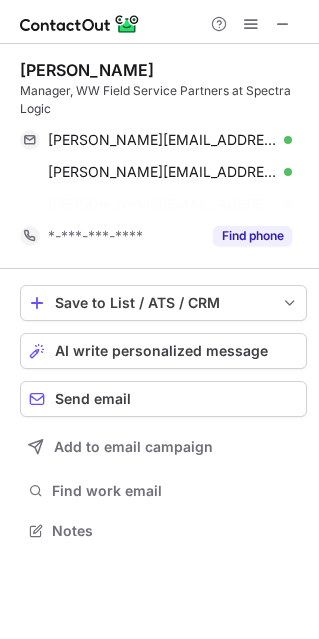 scroll, scrollTop: 484, scrollLeft: 319, axis: both 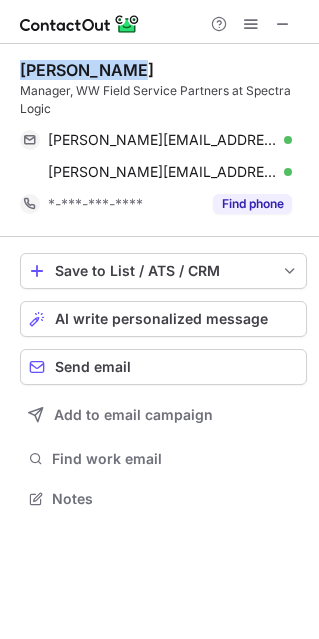 copy on "Connie Emery" 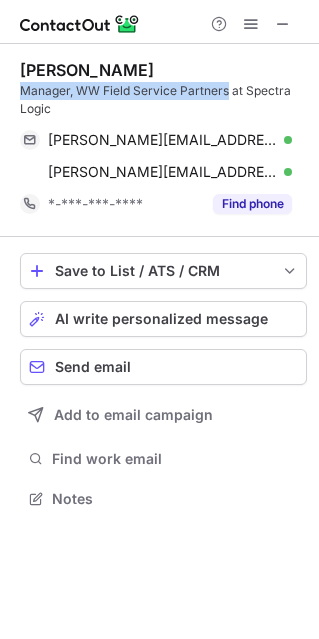 drag, startPoint x: 229, startPoint y: 88, endPoint x: 4, endPoint y: 89, distance: 225.00223 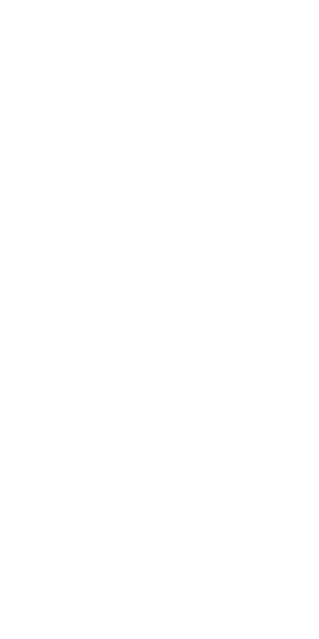 scroll, scrollTop: 0, scrollLeft: 0, axis: both 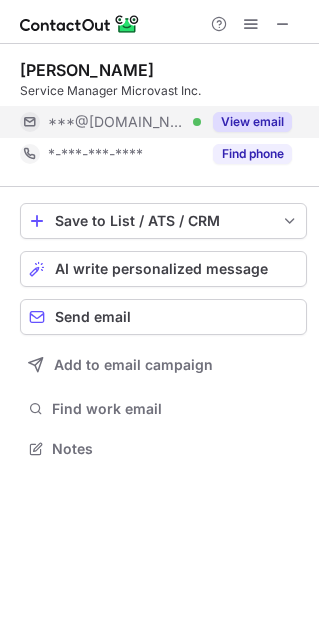 click on "View email" at bounding box center [252, 122] 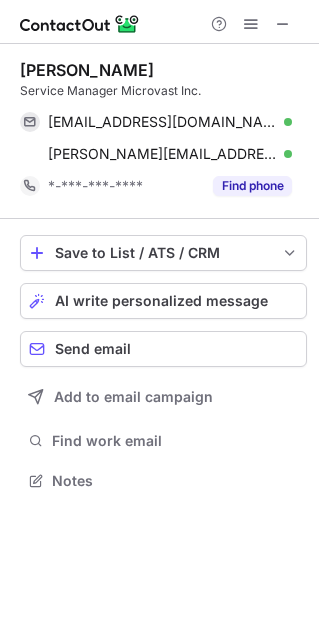 scroll, scrollTop: 10, scrollLeft: 10, axis: both 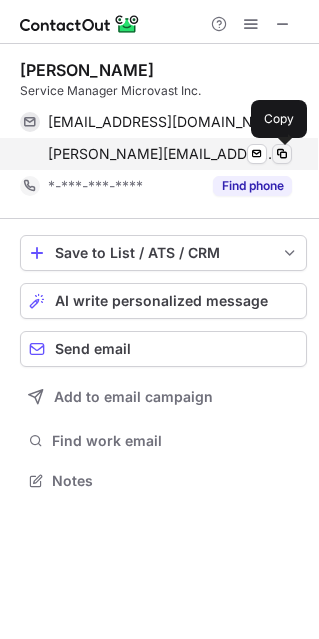 click at bounding box center (282, 154) 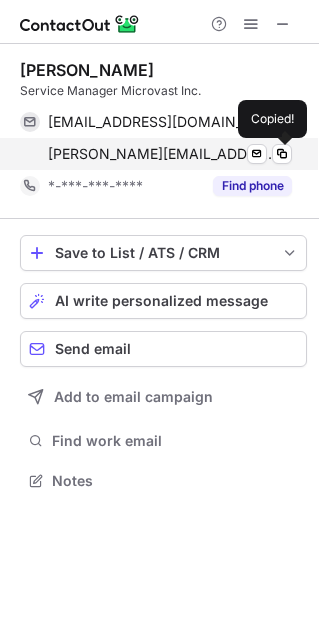 type 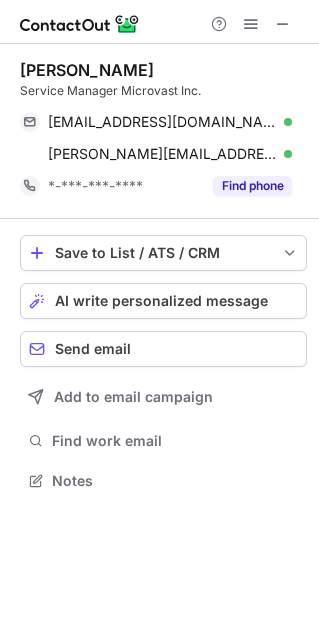 copy on "Winston Findley" 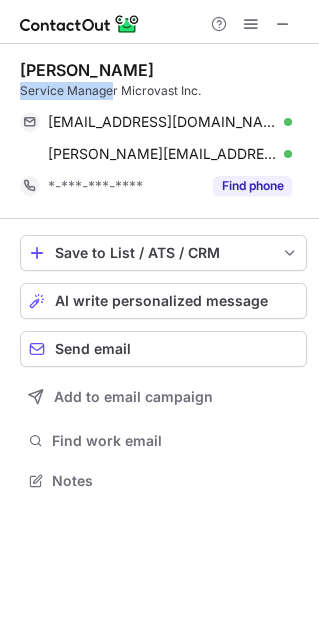 drag, startPoint x: 19, startPoint y: 90, endPoint x: 113, endPoint y: 91, distance: 94.00532 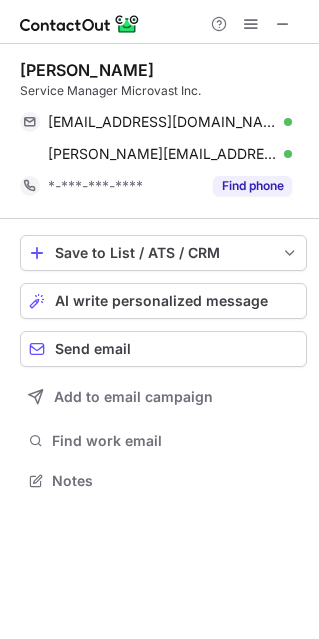 click on "Winston Findley Service Manager Microvast Inc. winstonfindley@gmail.com Verified Send email Copy winston.findley@microvast.com Verified Send email Copy *-***-***-**** Find phone" at bounding box center (163, 131) 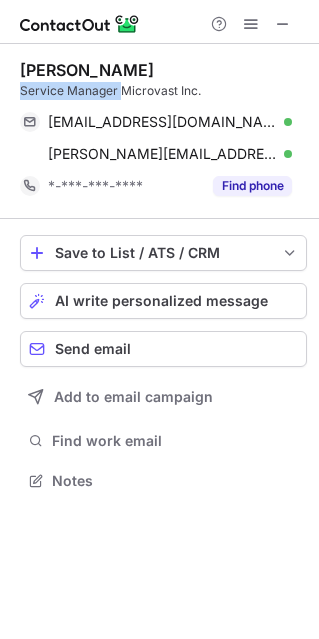 drag, startPoint x: 19, startPoint y: 94, endPoint x: 121, endPoint y: 91, distance: 102.044106 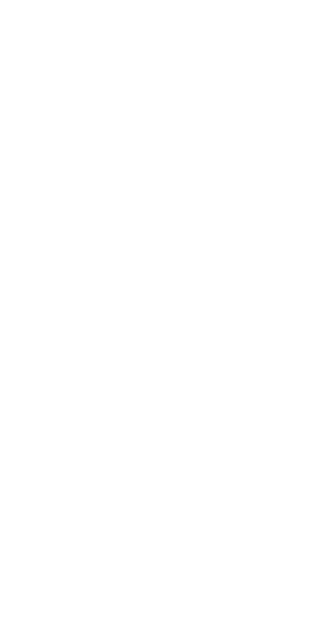 scroll, scrollTop: 0, scrollLeft: 0, axis: both 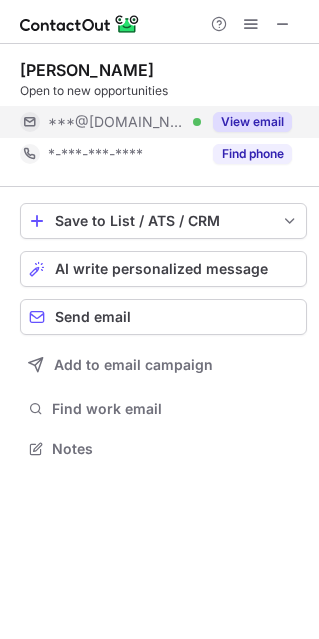 click on "View email" at bounding box center (252, 122) 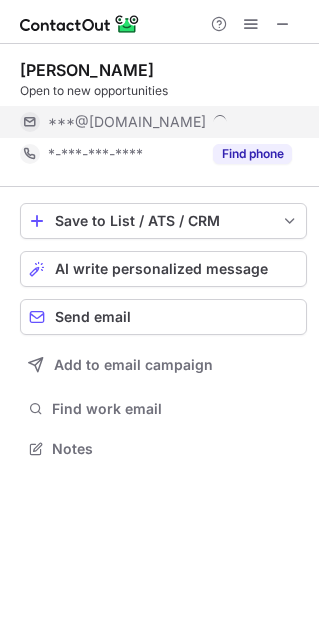 scroll, scrollTop: 10, scrollLeft: 10, axis: both 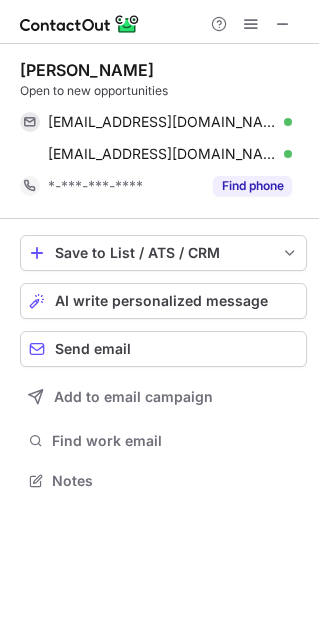 copy on "Richard Keeling III" 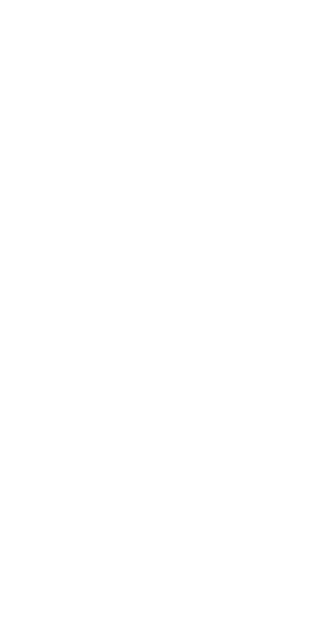 scroll, scrollTop: 0, scrollLeft: 0, axis: both 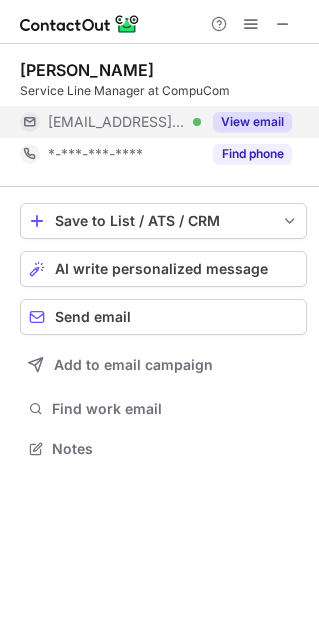 click on "View email" at bounding box center (252, 122) 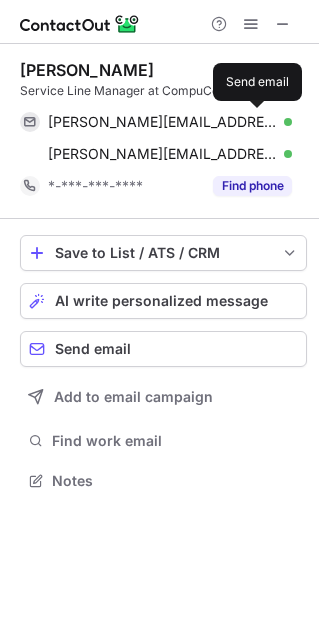 scroll, scrollTop: 10, scrollLeft: 10, axis: both 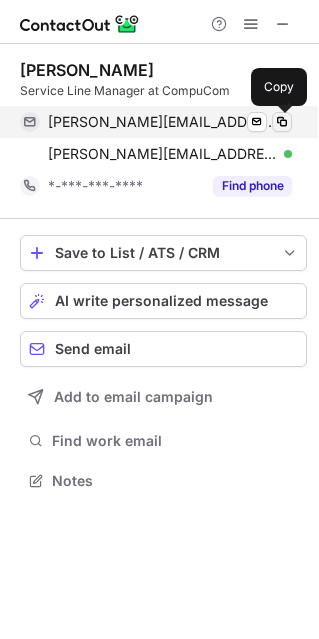 click at bounding box center [282, 122] 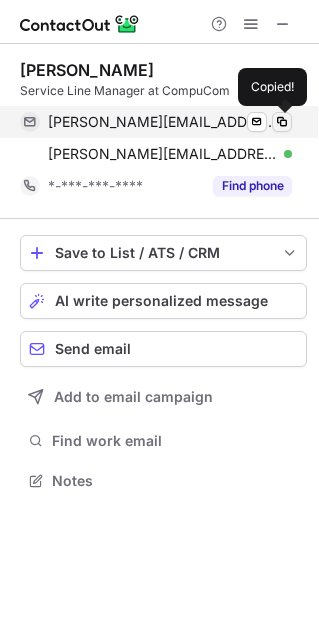 type 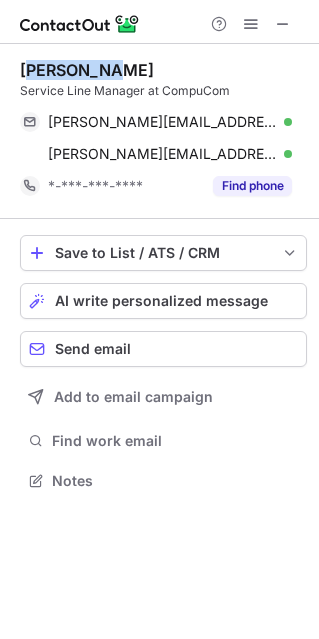 copy on "yman Park" 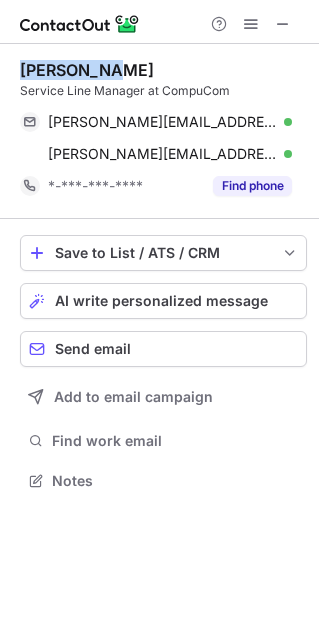 copy on "Lyman Park" 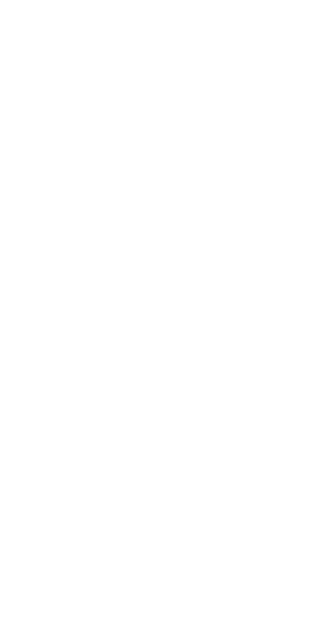 scroll, scrollTop: 0, scrollLeft: 0, axis: both 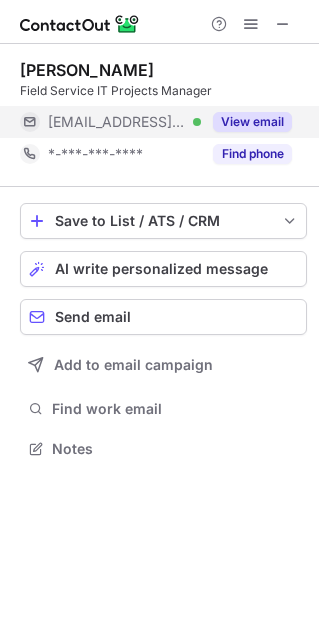 click on "View email" at bounding box center [252, 122] 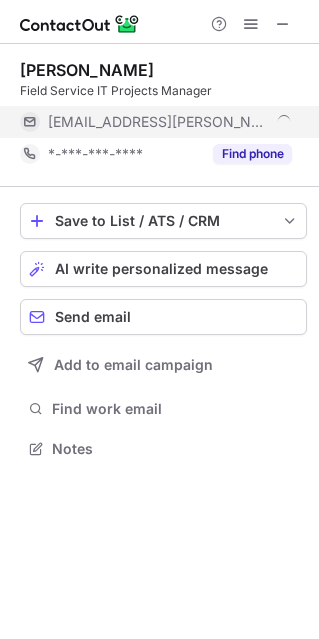 scroll, scrollTop: 10, scrollLeft: 10, axis: both 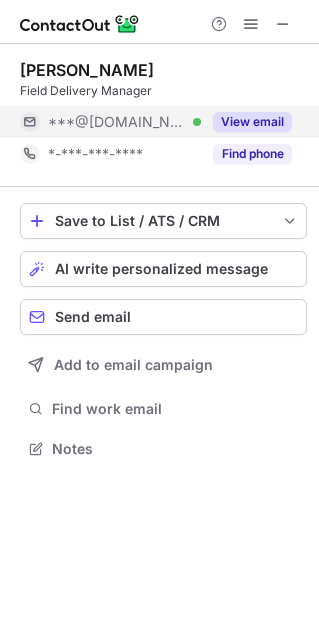 click on "View email" at bounding box center [252, 122] 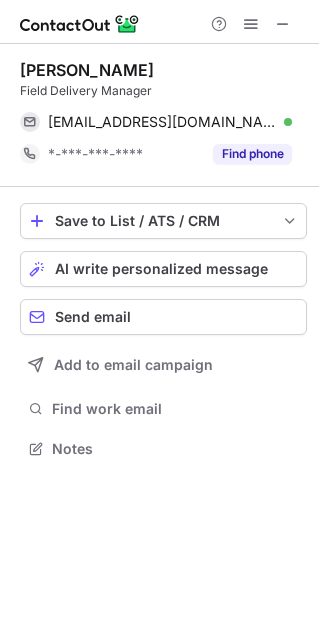 copy on "[PERSON_NAME]" 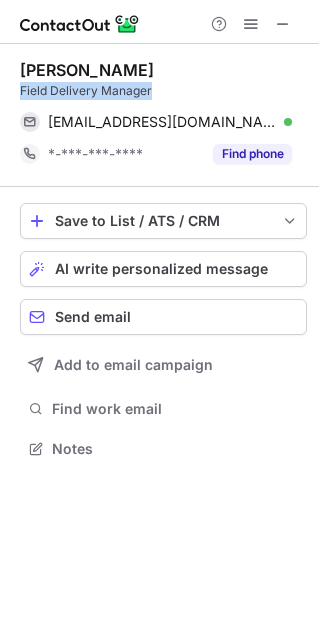 drag, startPoint x: 22, startPoint y: 90, endPoint x: 184, endPoint y: 89, distance: 162.00308 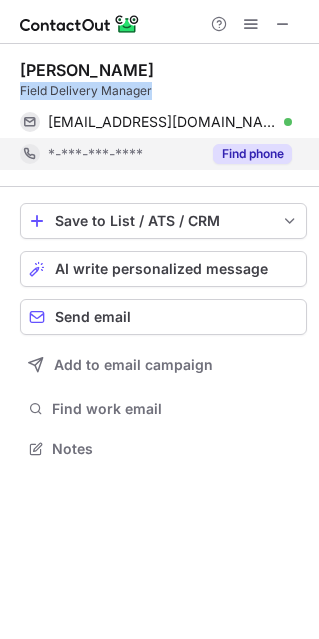 copy on "Field Delivery Manager" 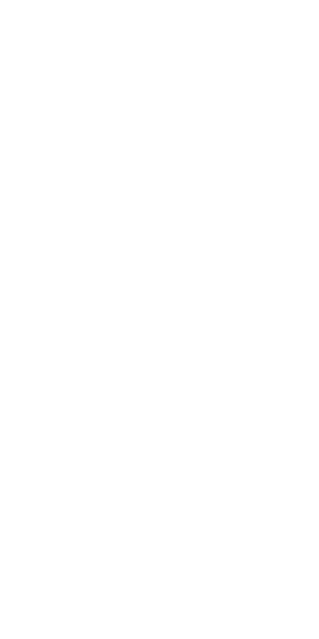scroll, scrollTop: 0, scrollLeft: 0, axis: both 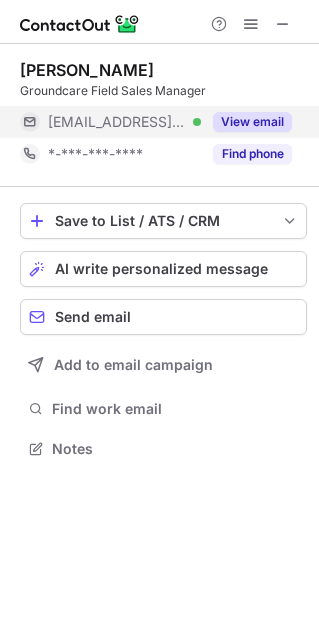 click on "View email" at bounding box center (252, 122) 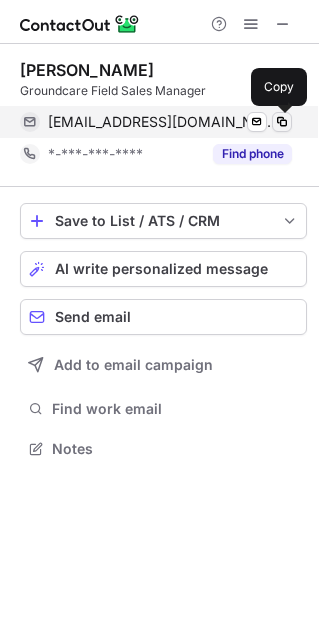 click at bounding box center [282, 122] 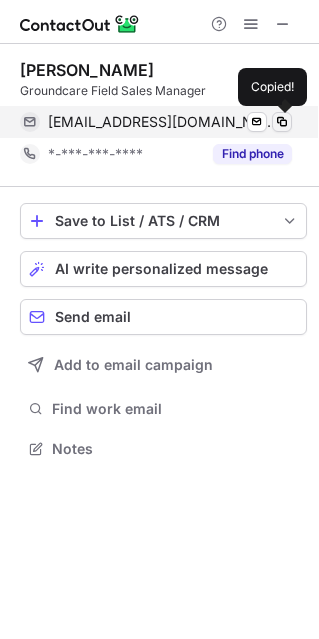 type 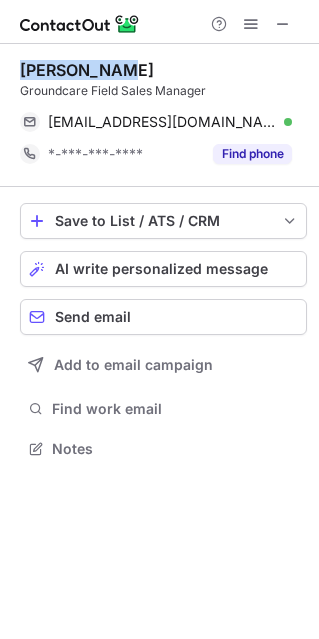 copy on "Matt Fuller" 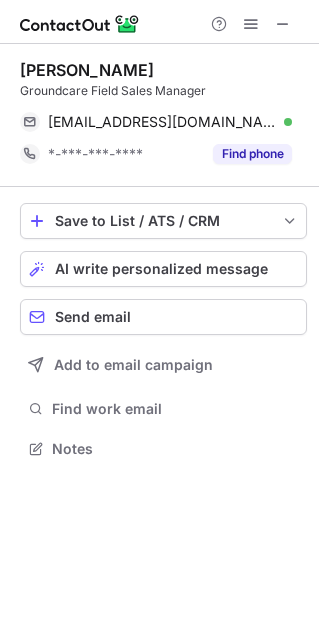 scroll, scrollTop: 10, scrollLeft: 10, axis: both 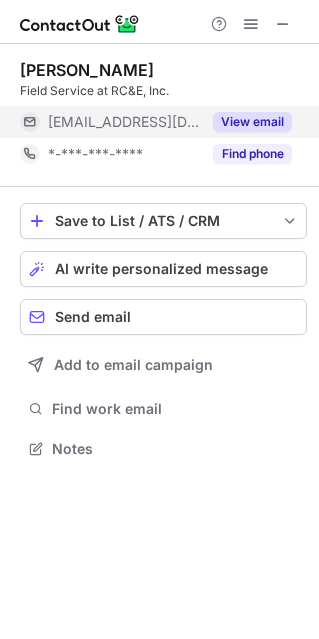 click on "View email" at bounding box center [252, 122] 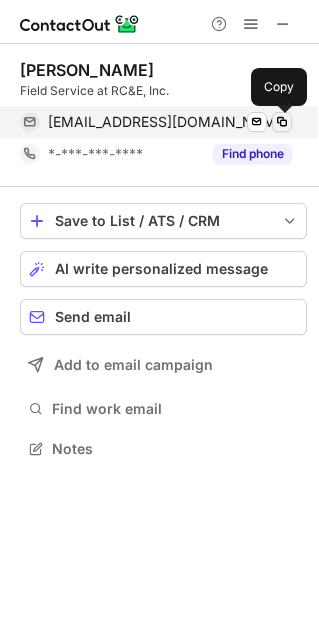 click at bounding box center (282, 122) 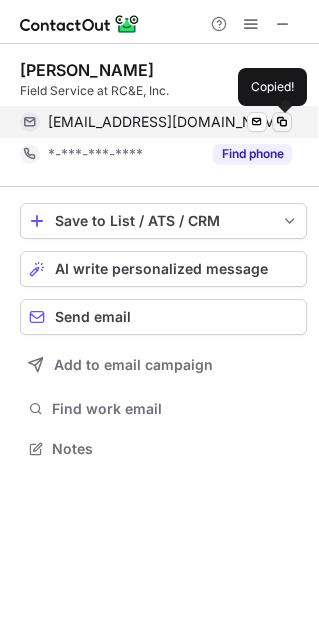 type 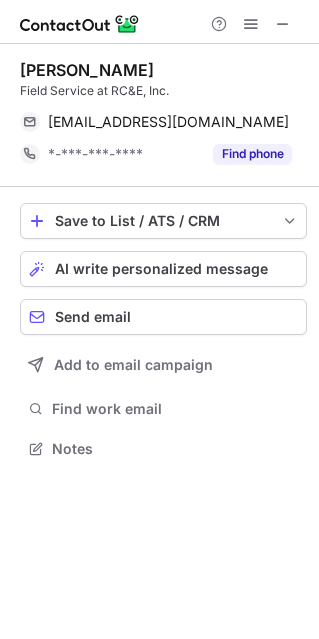 copy on "Anthony Verdugo" 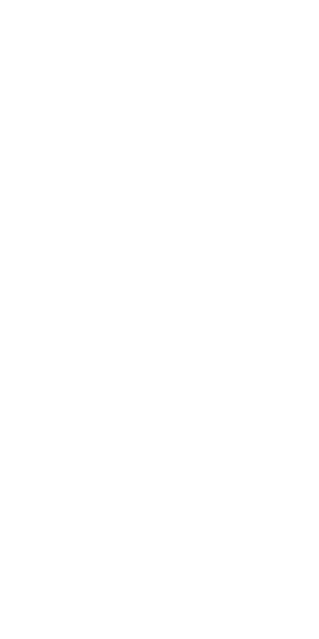 scroll, scrollTop: 0, scrollLeft: 0, axis: both 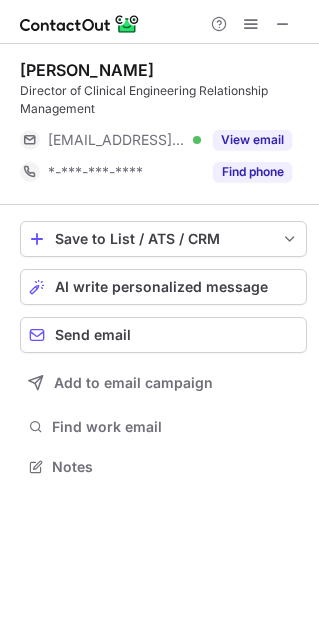 click on "David Whiteman Director of Clinical Engineering Relationship Management ***@upmc.edu Verified View email *-***-***-**** Find phone" at bounding box center (163, 124) 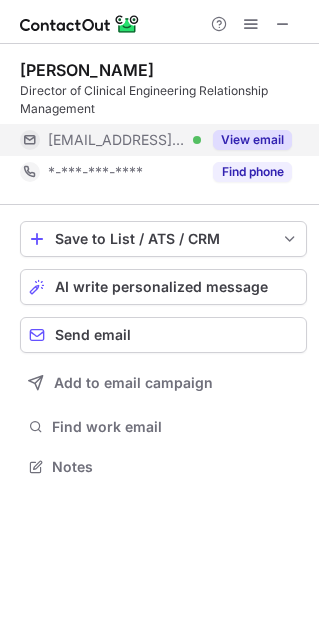 click on "View email" at bounding box center [252, 140] 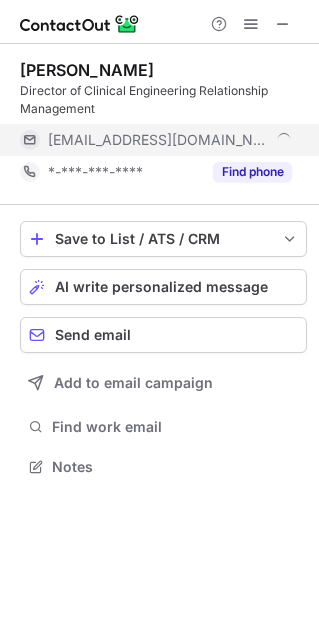 scroll, scrollTop: 10, scrollLeft: 10, axis: both 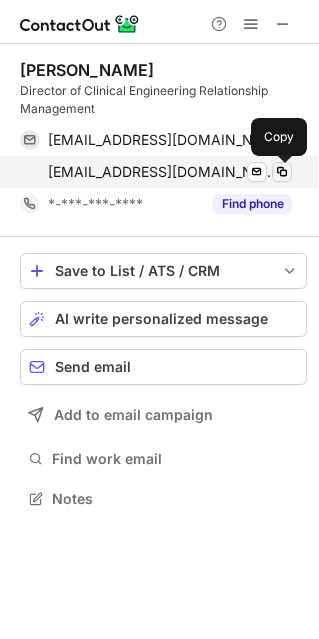 click at bounding box center (282, 172) 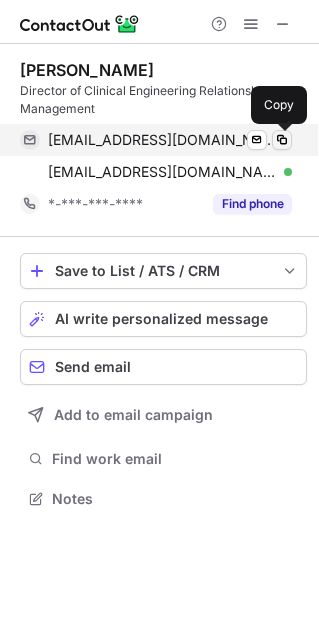 click at bounding box center (282, 140) 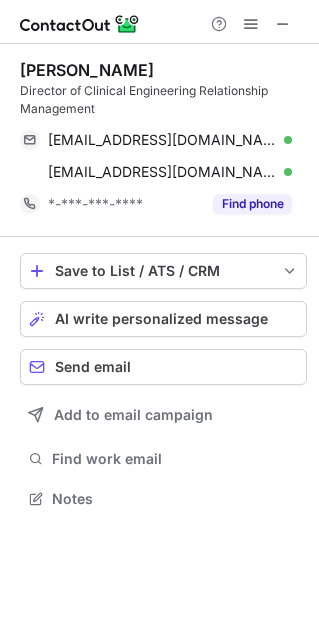 type 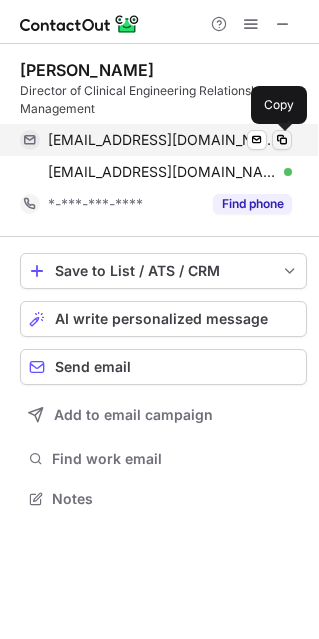 click at bounding box center (282, 140) 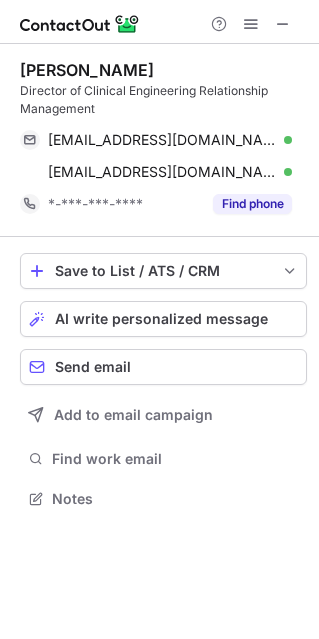 copy on "David Whiteman" 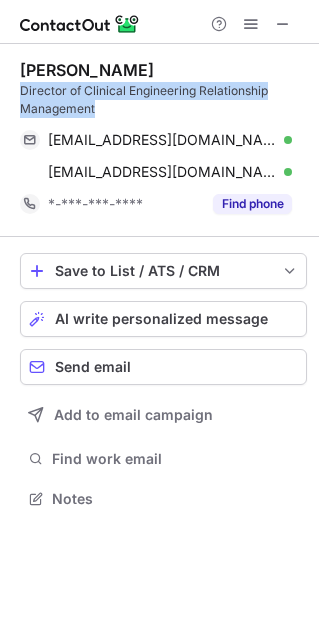 copy on "Director of Clinical Engineering Relationship Management" 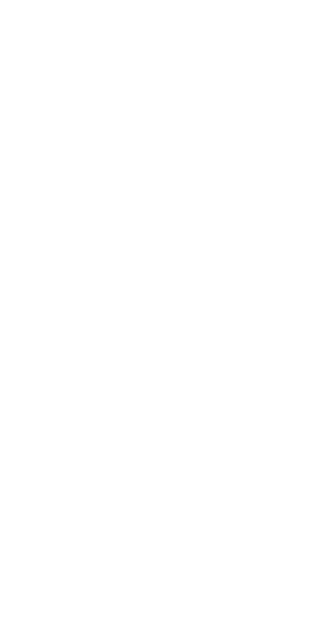 scroll, scrollTop: 0, scrollLeft: 0, axis: both 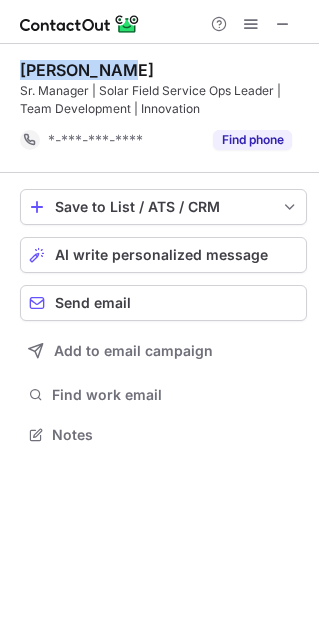 drag, startPoint x: 20, startPoint y: 66, endPoint x: 180, endPoint y: 66, distance: 160 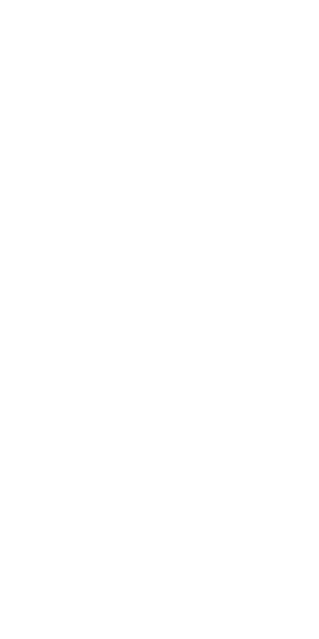 scroll, scrollTop: 0, scrollLeft: 0, axis: both 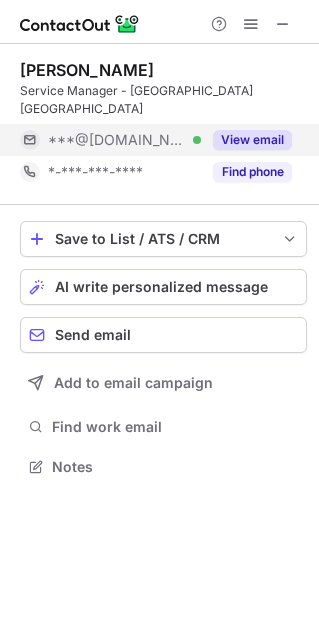 click on "View email" at bounding box center [252, 140] 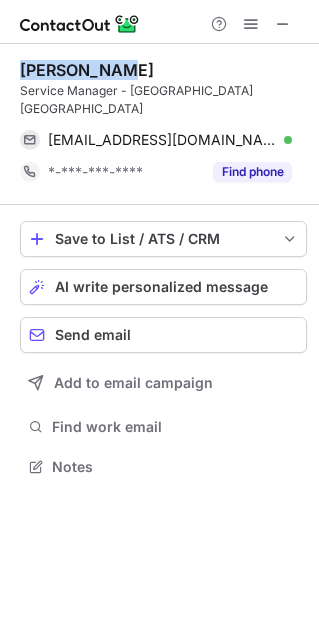 copy on "[PERSON_NAME]" 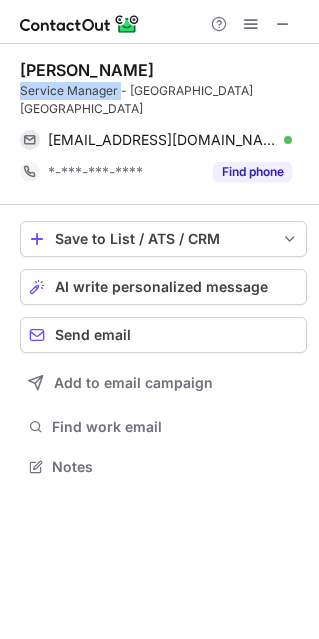 drag, startPoint x: 17, startPoint y: 94, endPoint x: 120, endPoint y: 93, distance: 103.00485 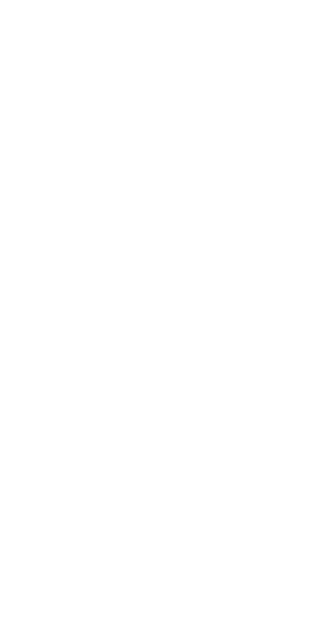 scroll, scrollTop: 0, scrollLeft: 0, axis: both 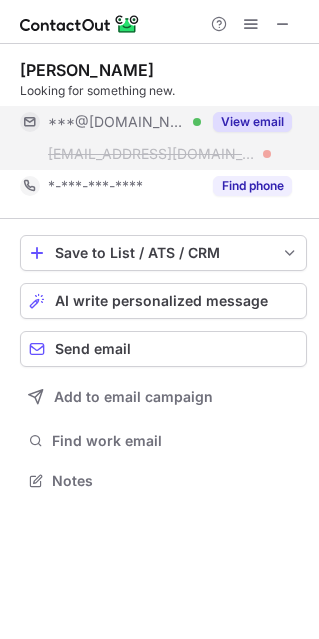 click on "View email" at bounding box center (252, 122) 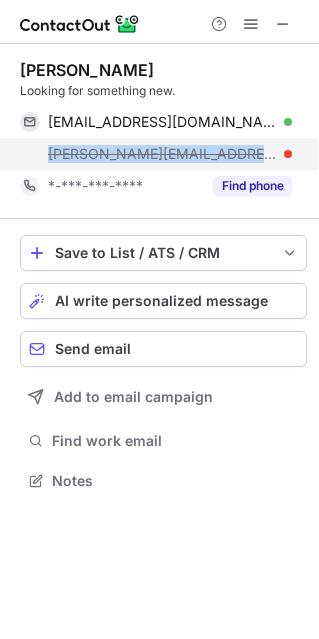 copy on "megan@hellotech.com" 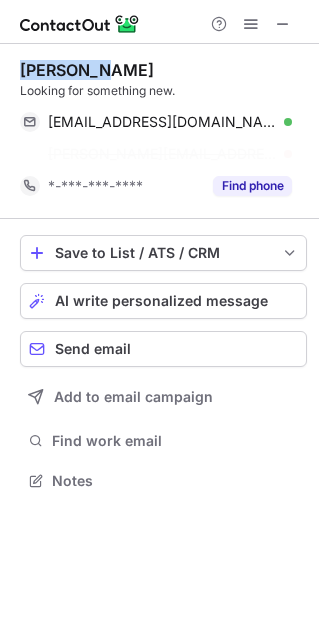 copy on "Megan Eza" 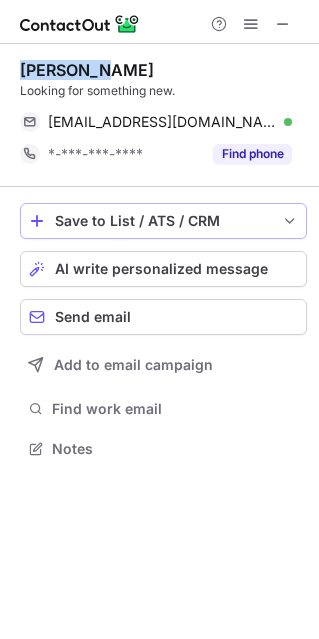 scroll, scrollTop: 434, scrollLeft: 319, axis: both 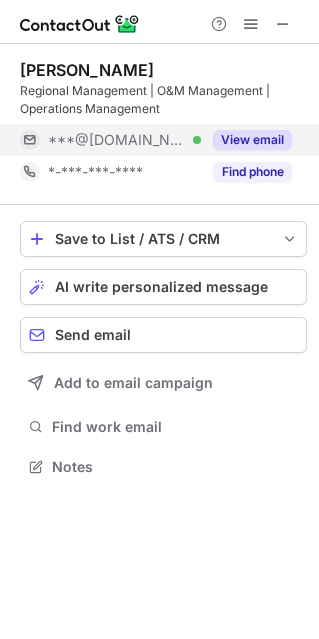 click on "View email" at bounding box center [252, 140] 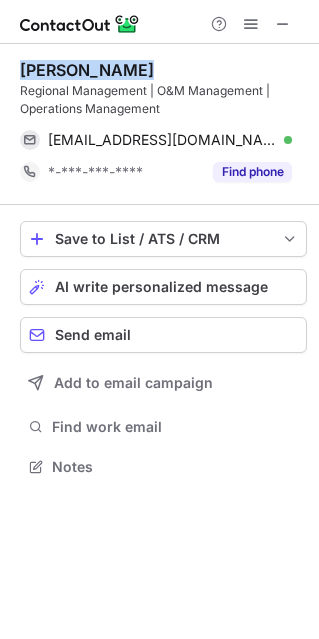 copy on "[PERSON_NAME]" 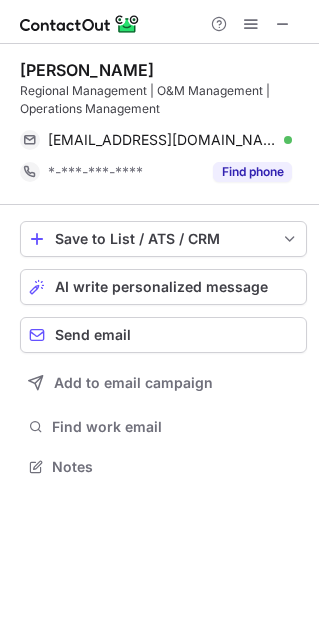 scroll, scrollTop: 10, scrollLeft: 10, axis: both 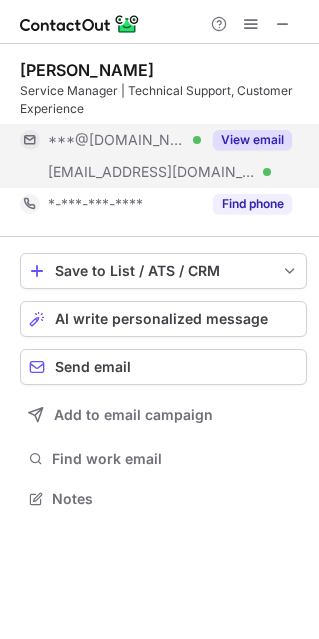 click on "View email" at bounding box center [252, 140] 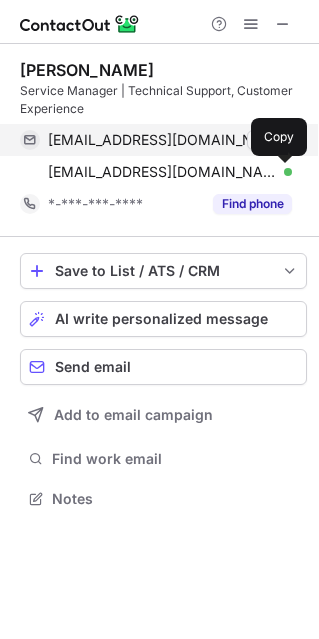 click at bounding box center (282, 172) 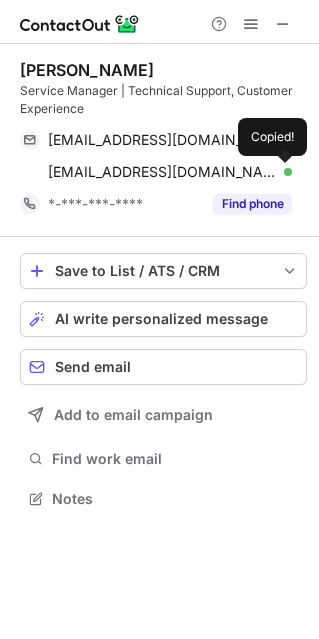 type 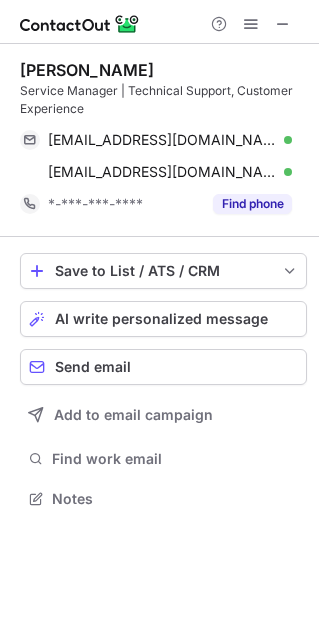 copy on "Johnathon Lebron" 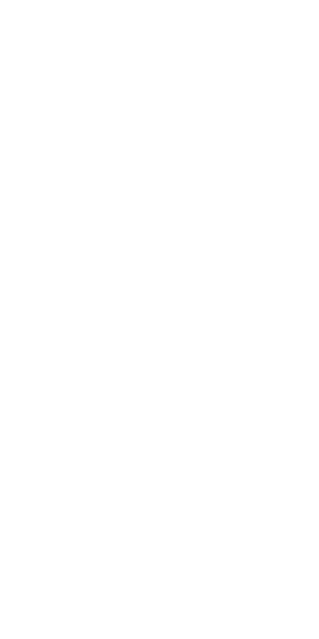 scroll, scrollTop: 0, scrollLeft: 0, axis: both 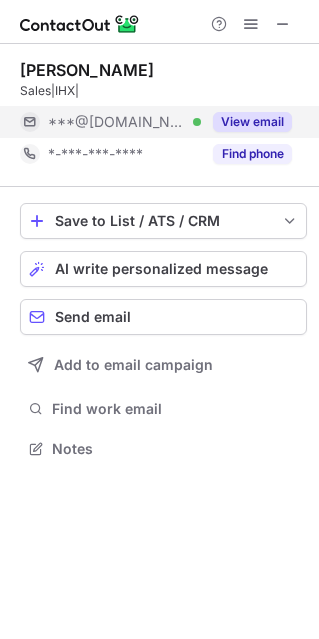 click on "View email" at bounding box center (252, 122) 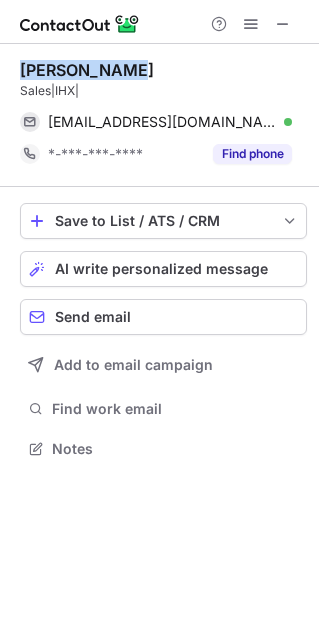 copy on "Olga Alvarez" 